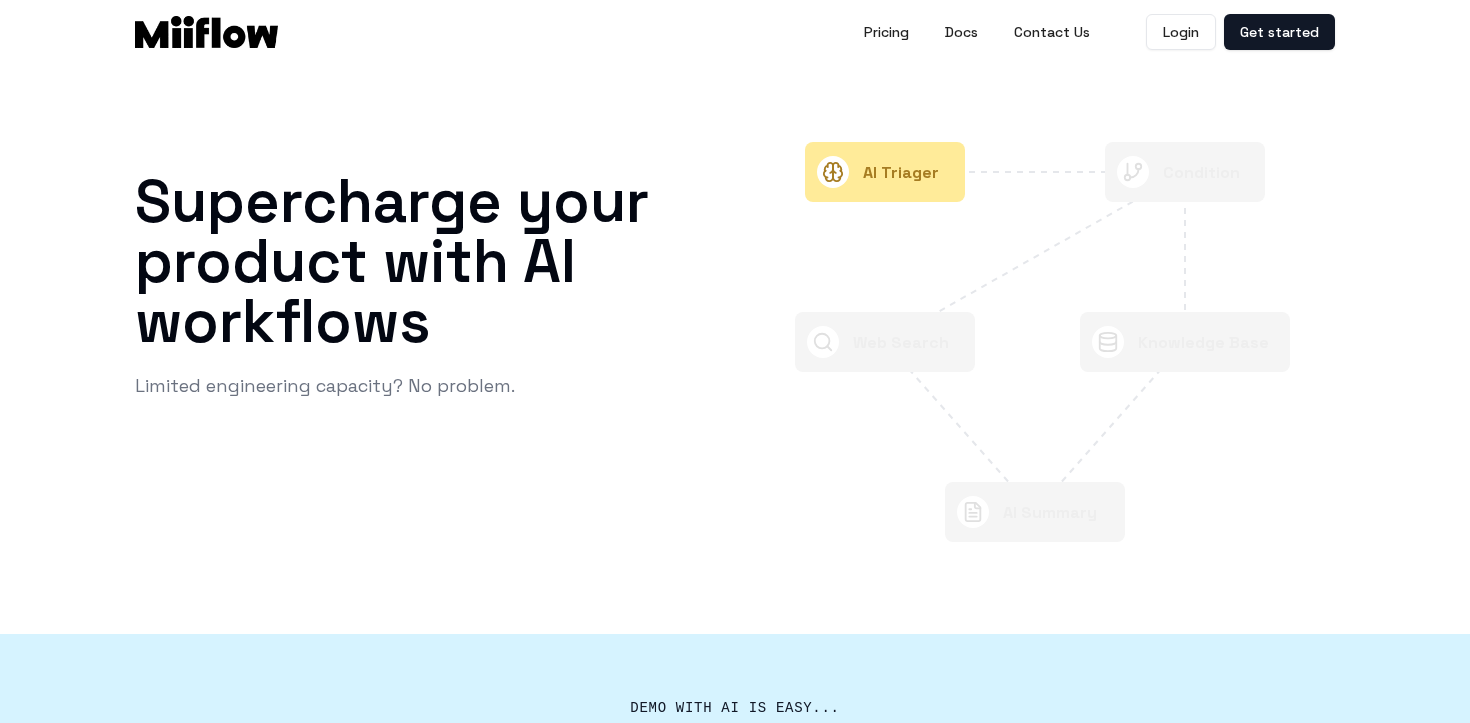 scroll, scrollTop: 0, scrollLeft: 0, axis: both 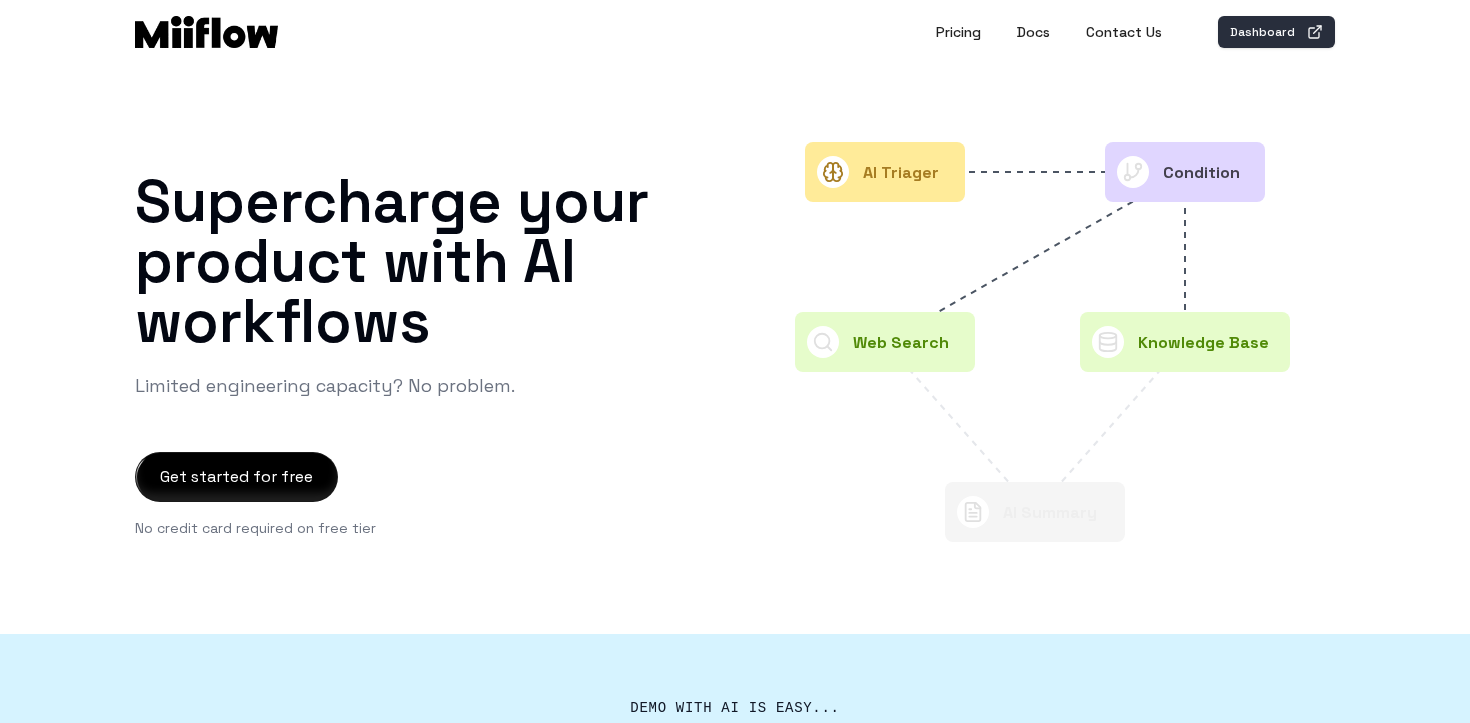 click on "Dashboard" at bounding box center [1276, 32] 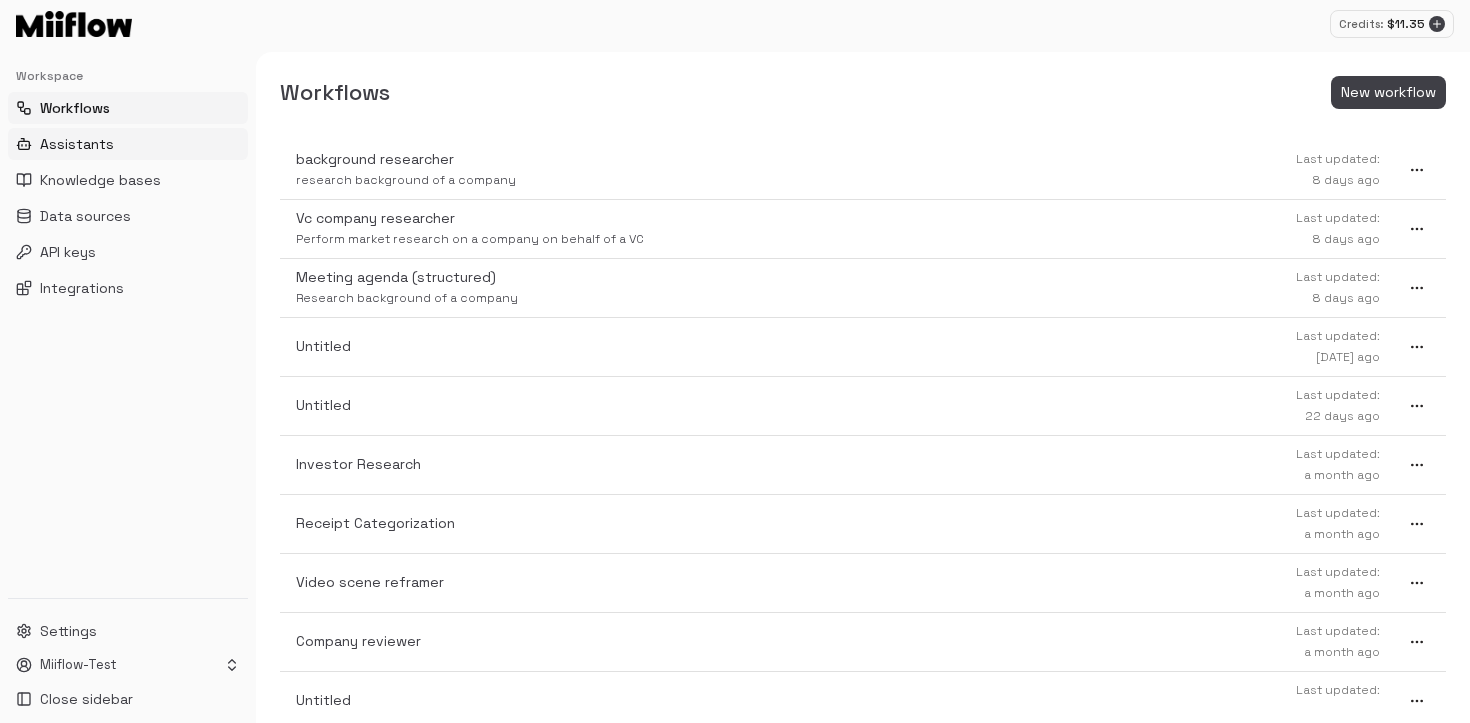 click on "Assistants" at bounding box center [77, 144] 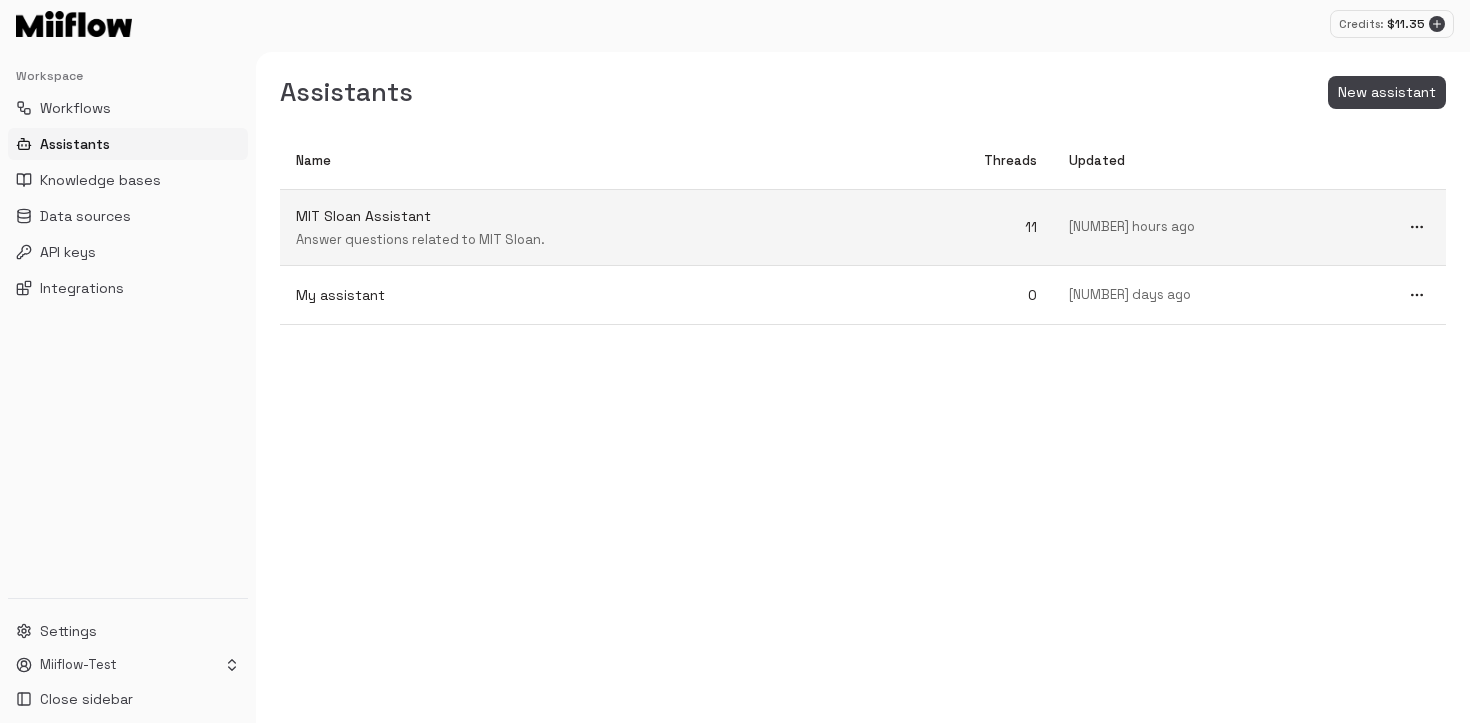 click on "MIT Sloan Assistant Answer questions related to MIT Sloan." at bounding box center (576, 228) 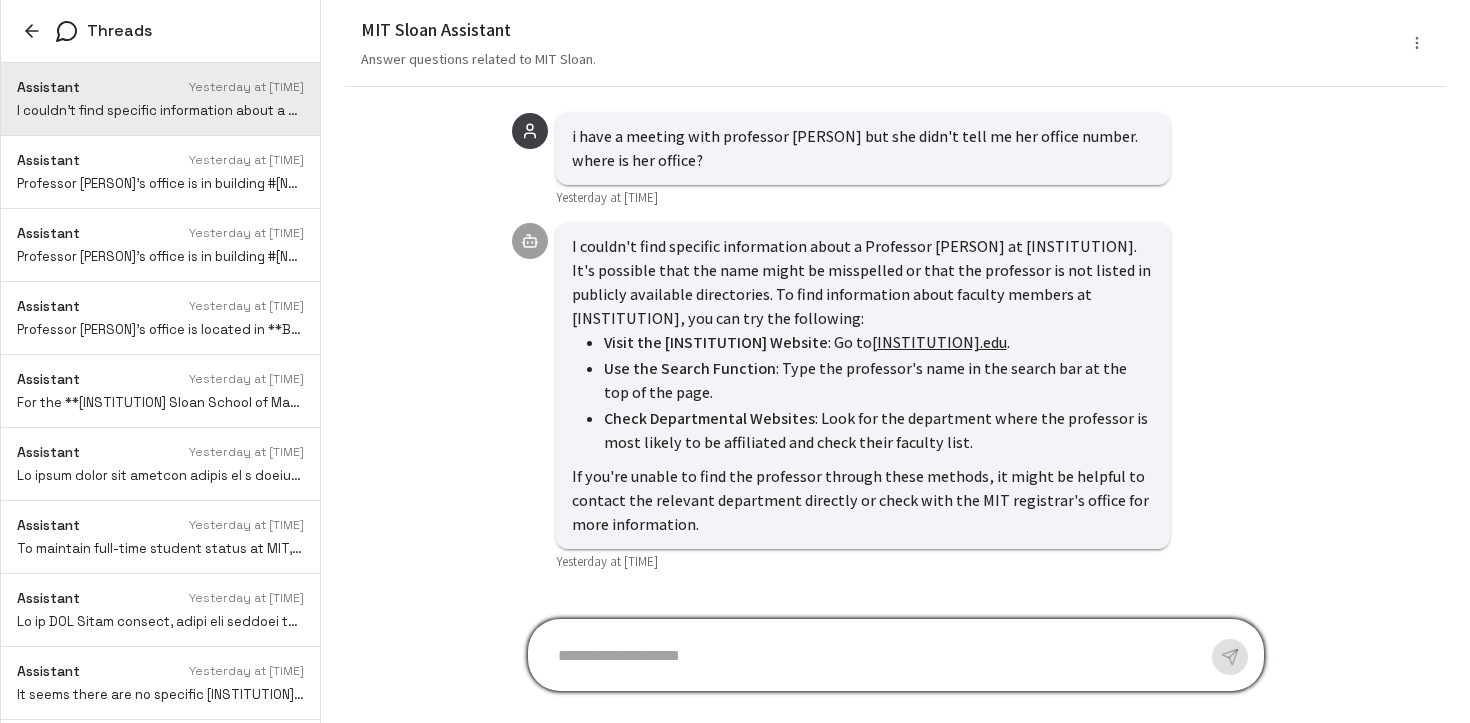 scroll, scrollTop: -5, scrollLeft: 0, axis: vertical 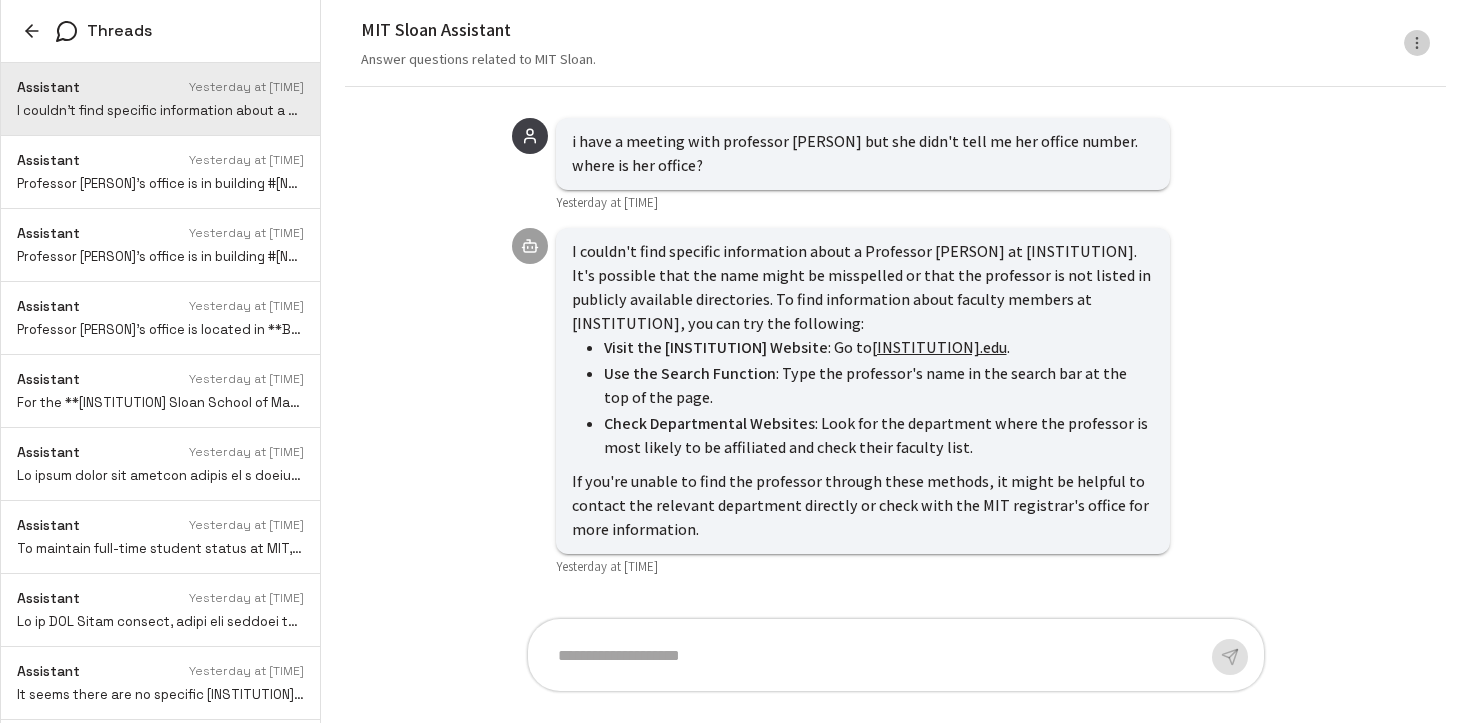 click 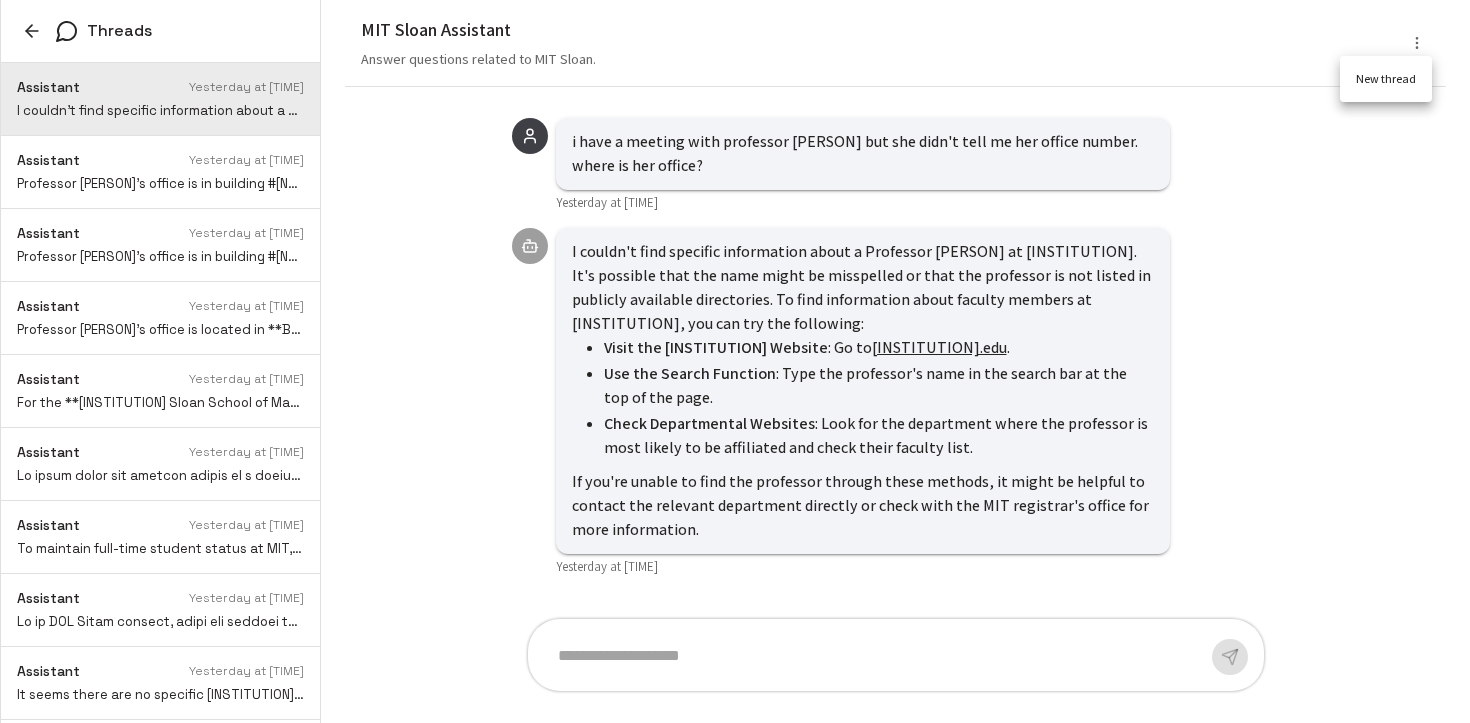 click on "New thread" at bounding box center (1386, 79) 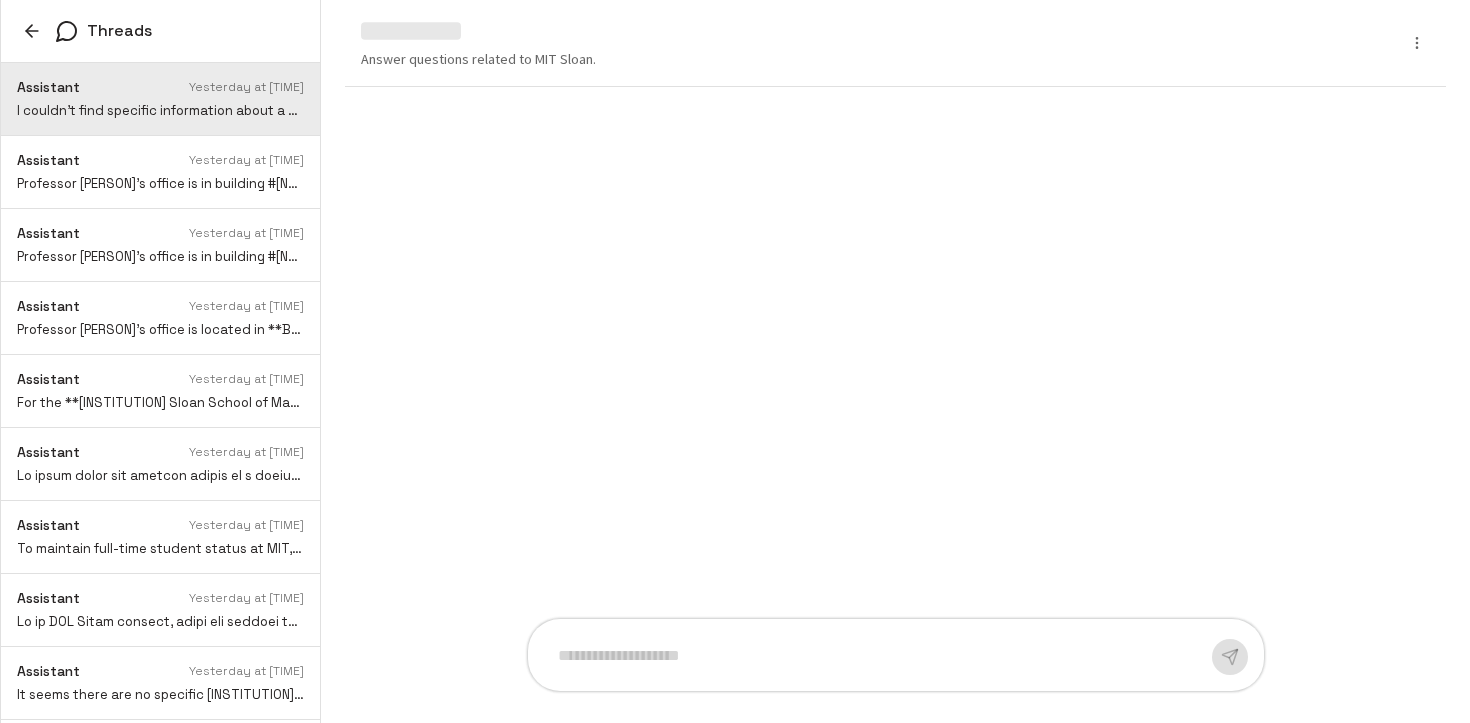 scroll, scrollTop: 0, scrollLeft: 0, axis: both 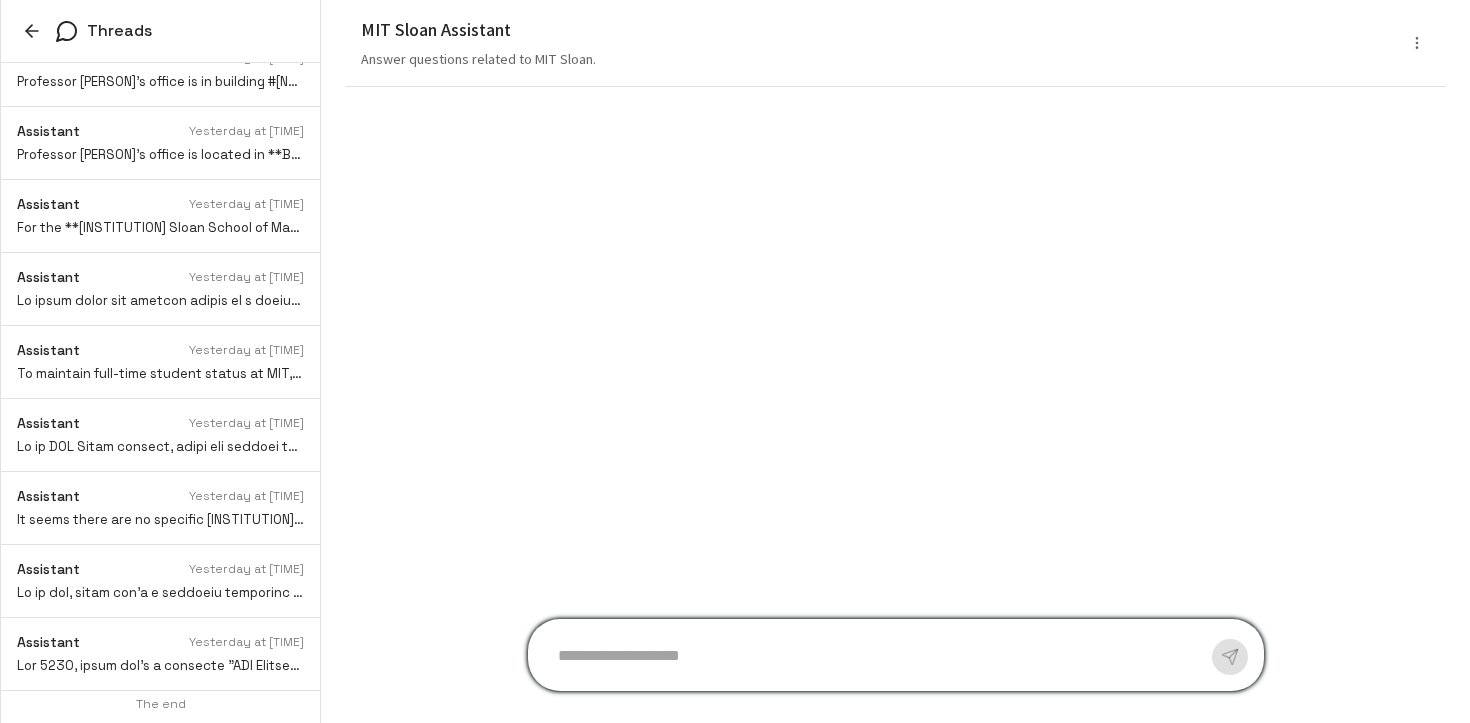 click at bounding box center [874, 655] 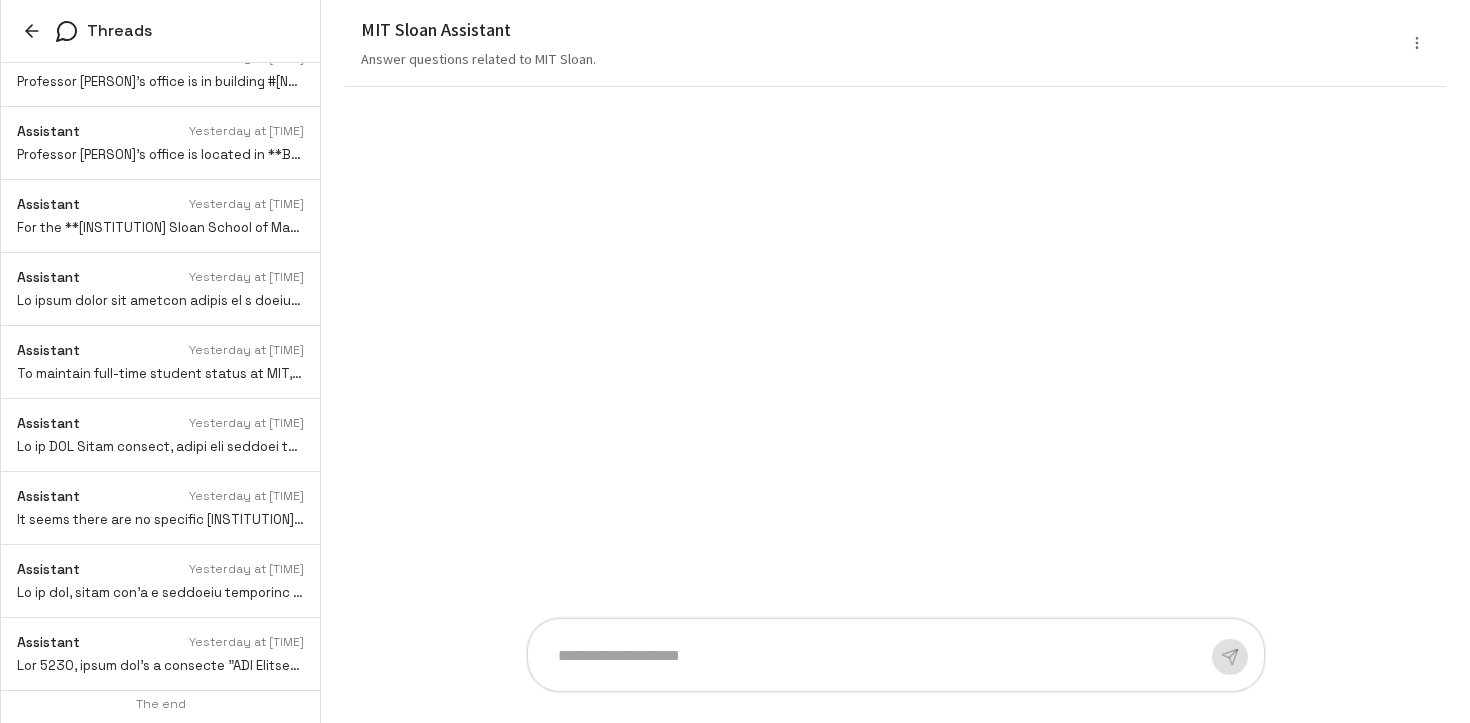 click 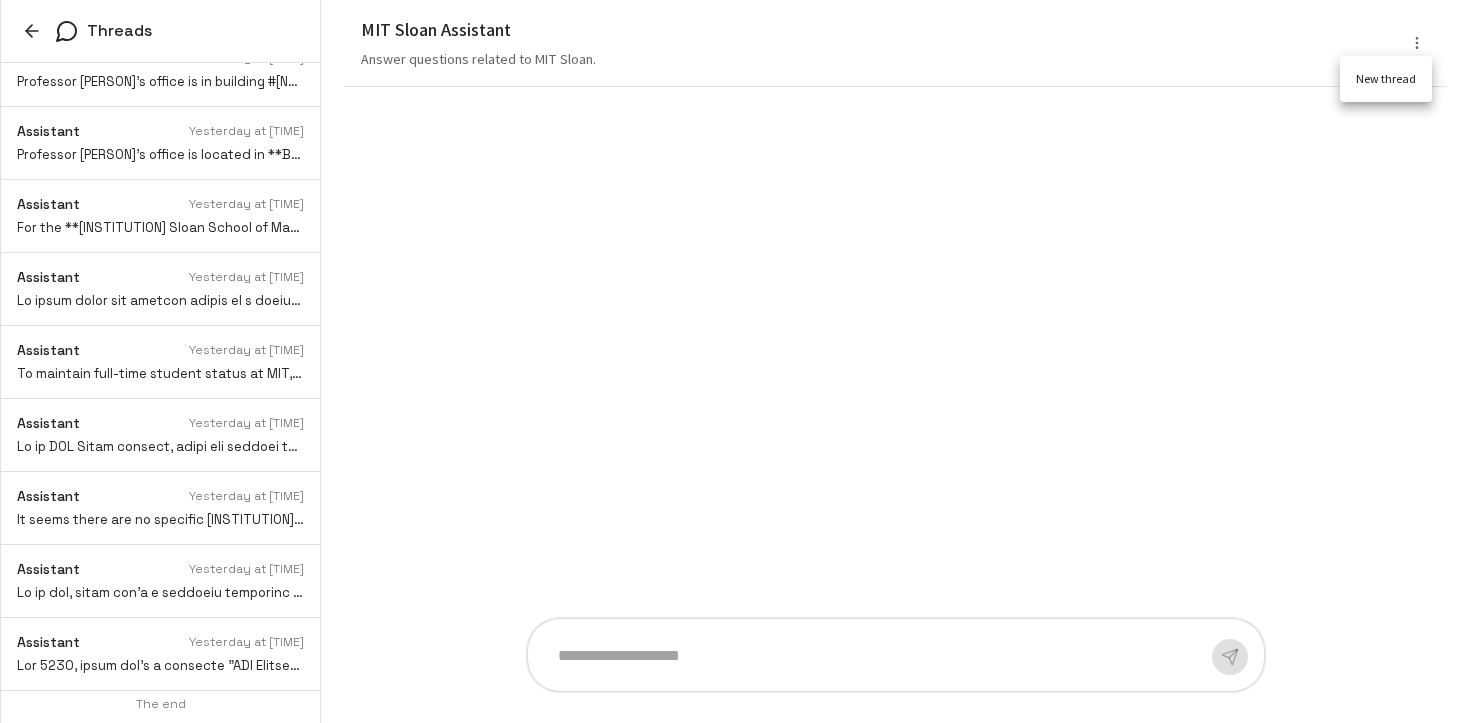 click at bounding box center (735, 361) 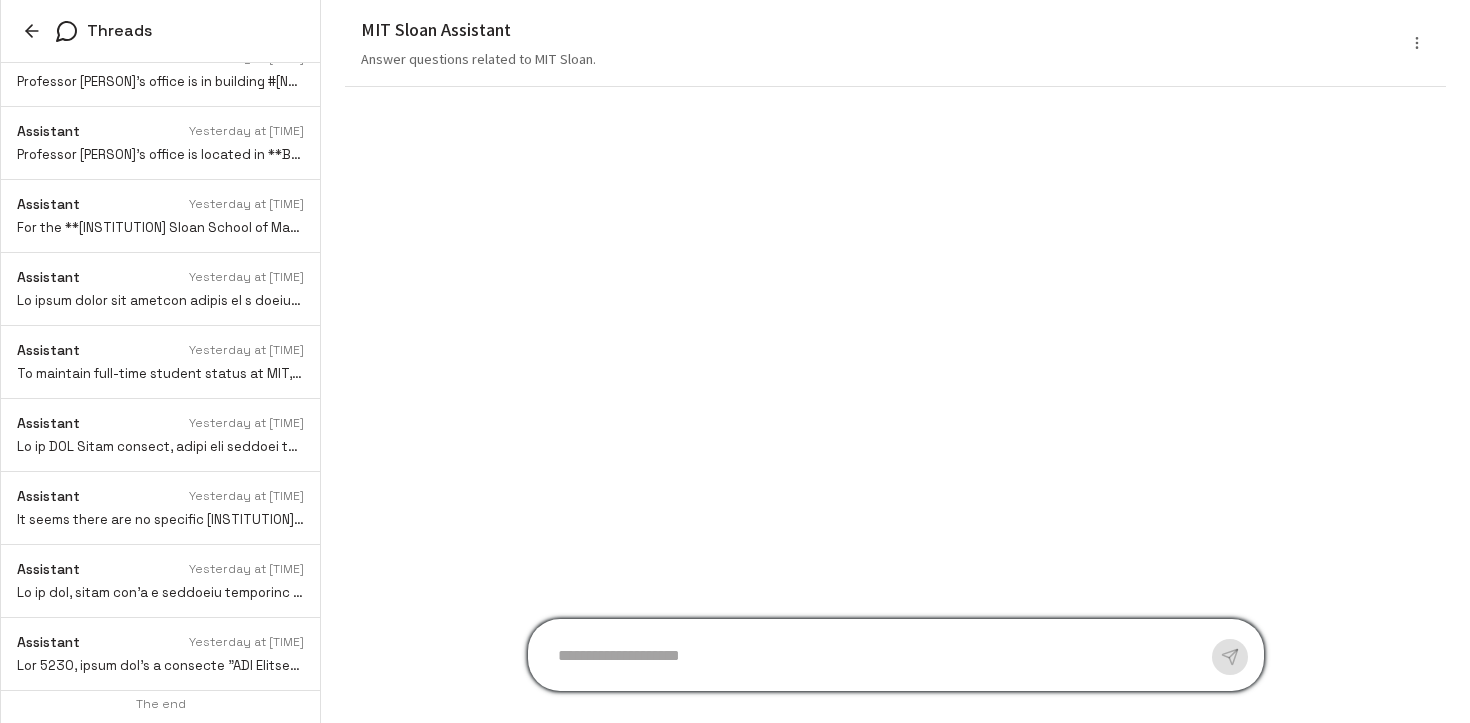 click at bounding box center [874, 655] 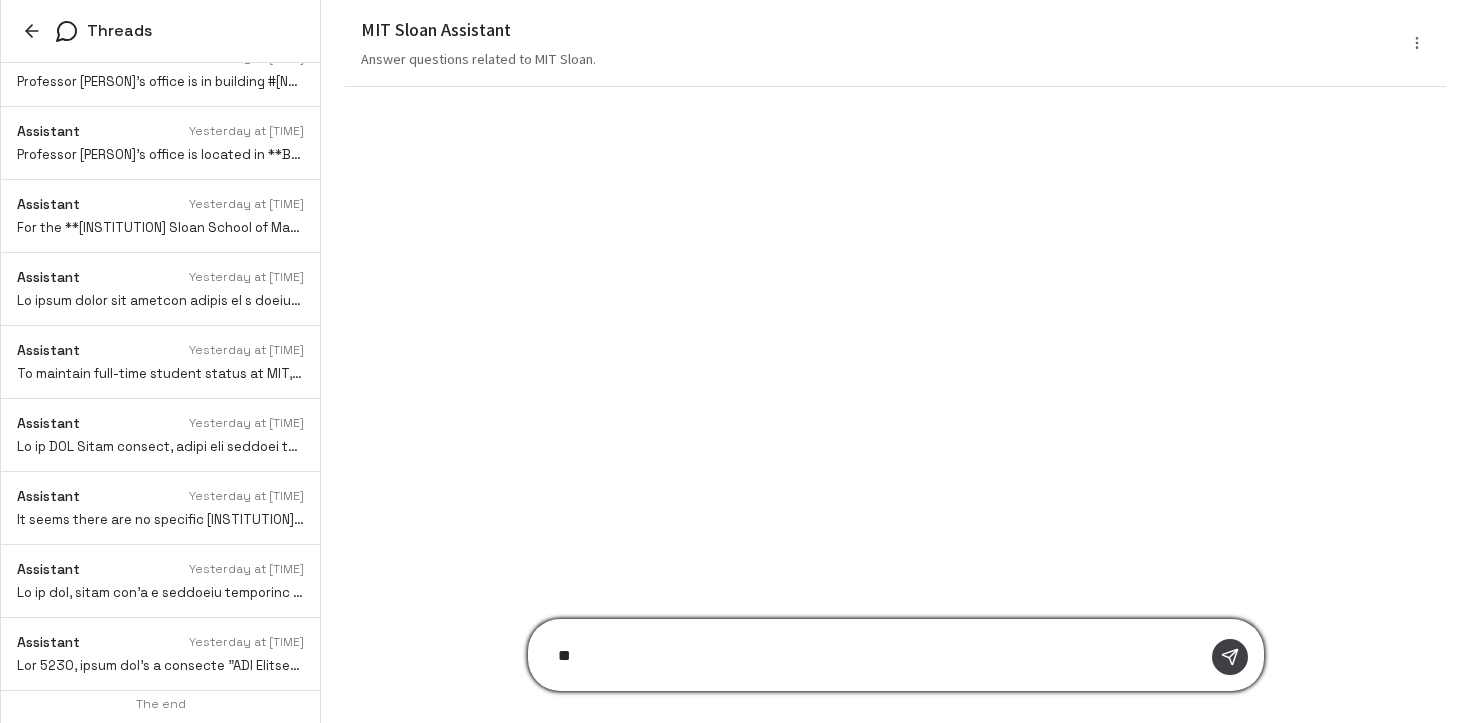 type on "*" 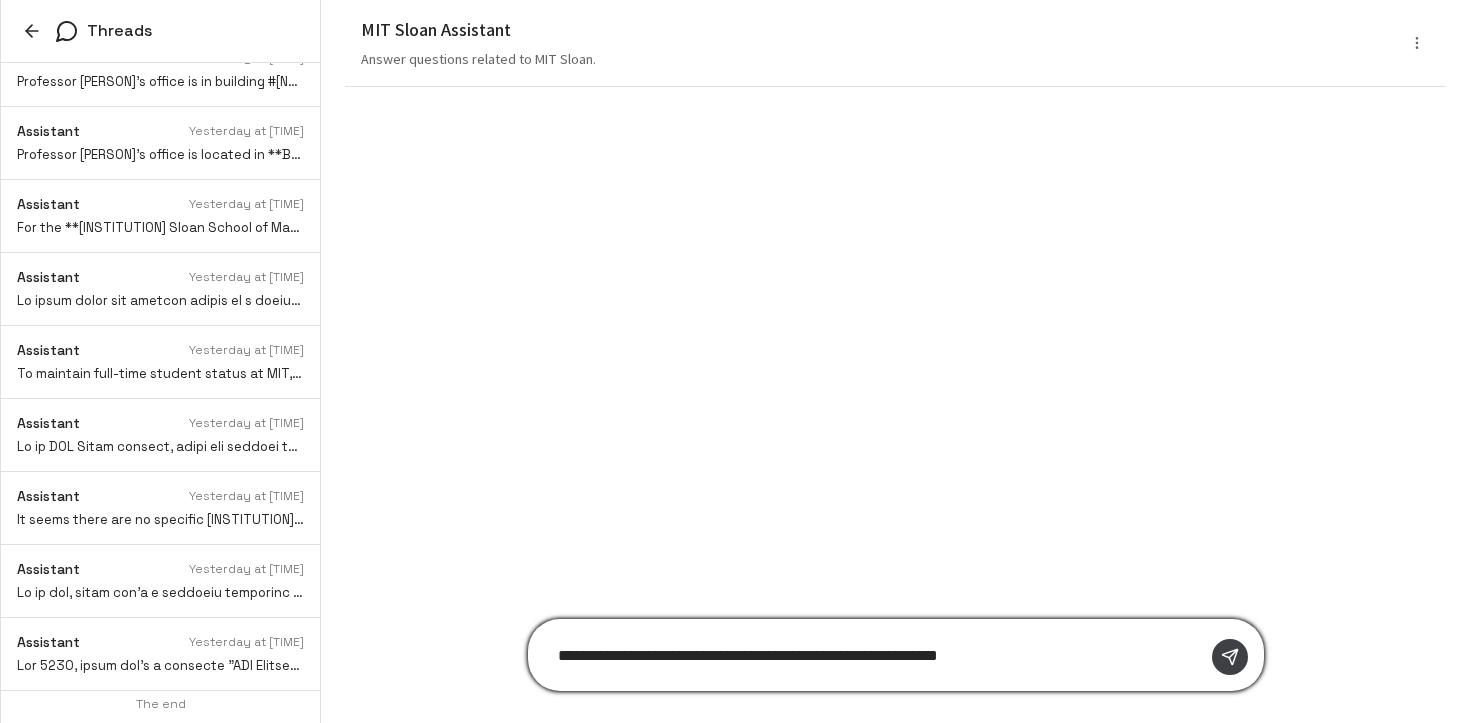 drag, startPoint x: 910, startPoint y: 658, endPoint x: 1172, endPoint y: 658, distance: 262 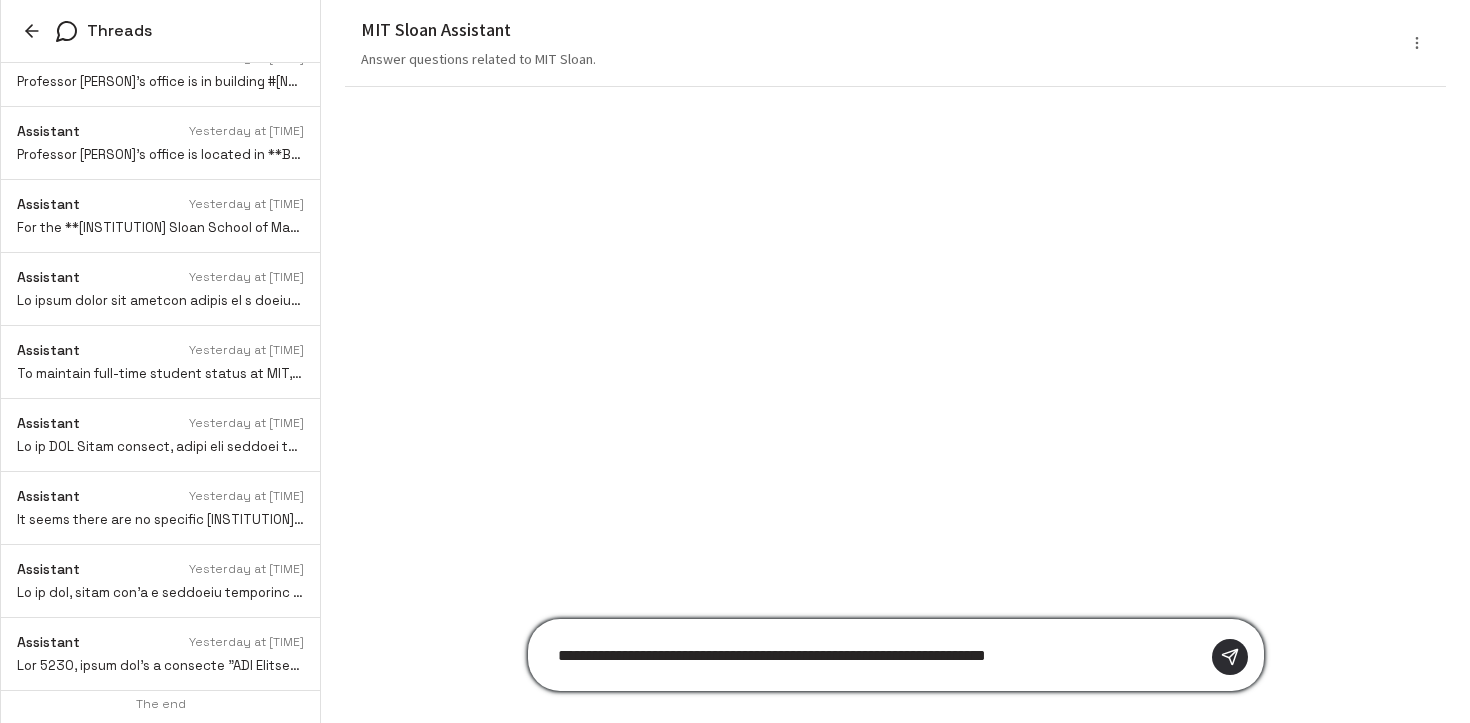 type on "**********" 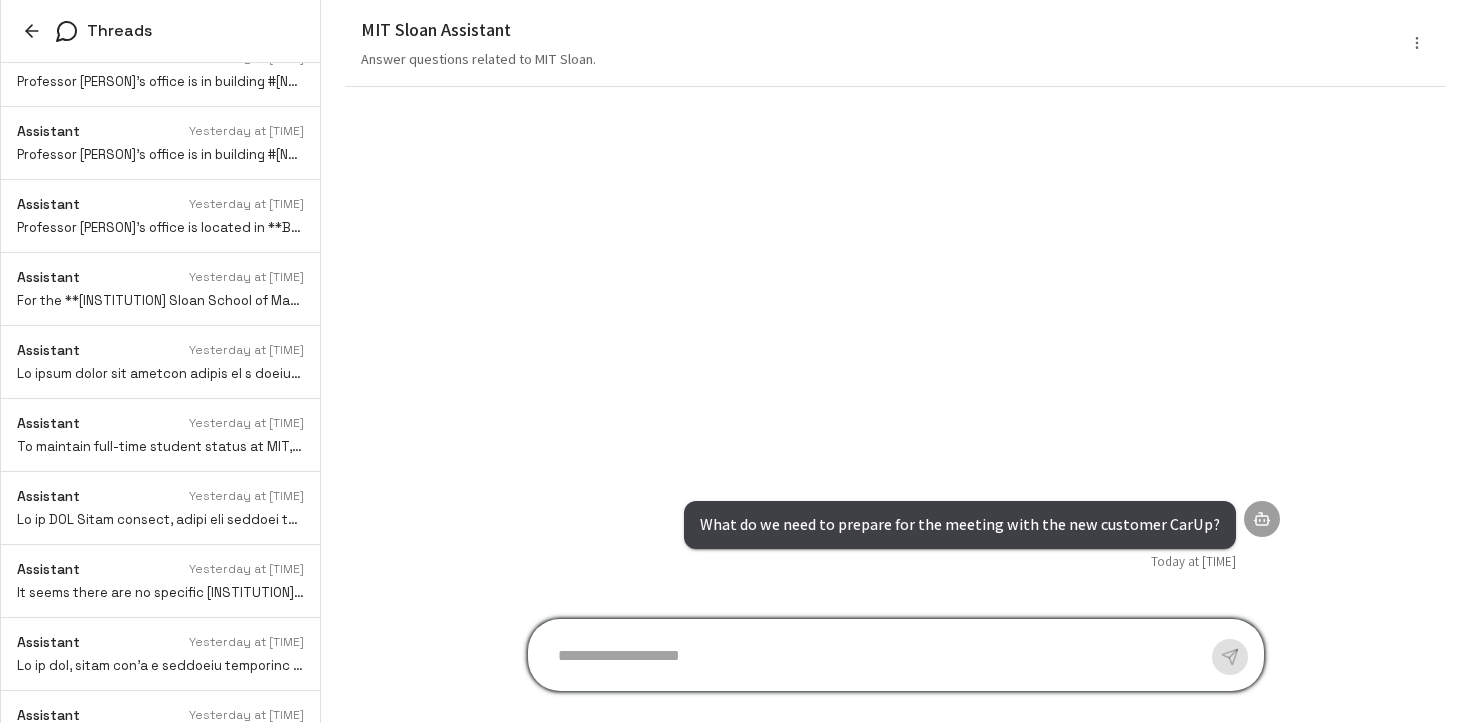 click 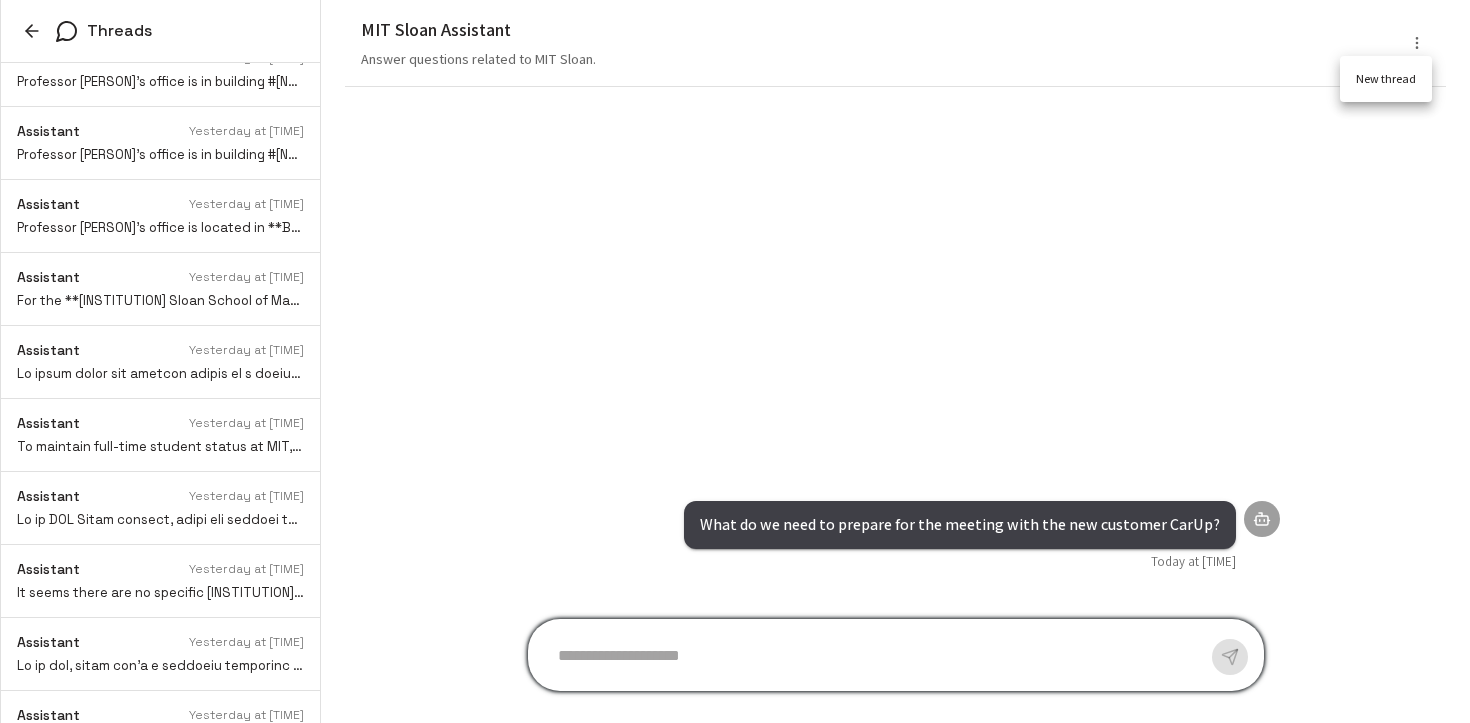 click at bounding box center [735, 361] 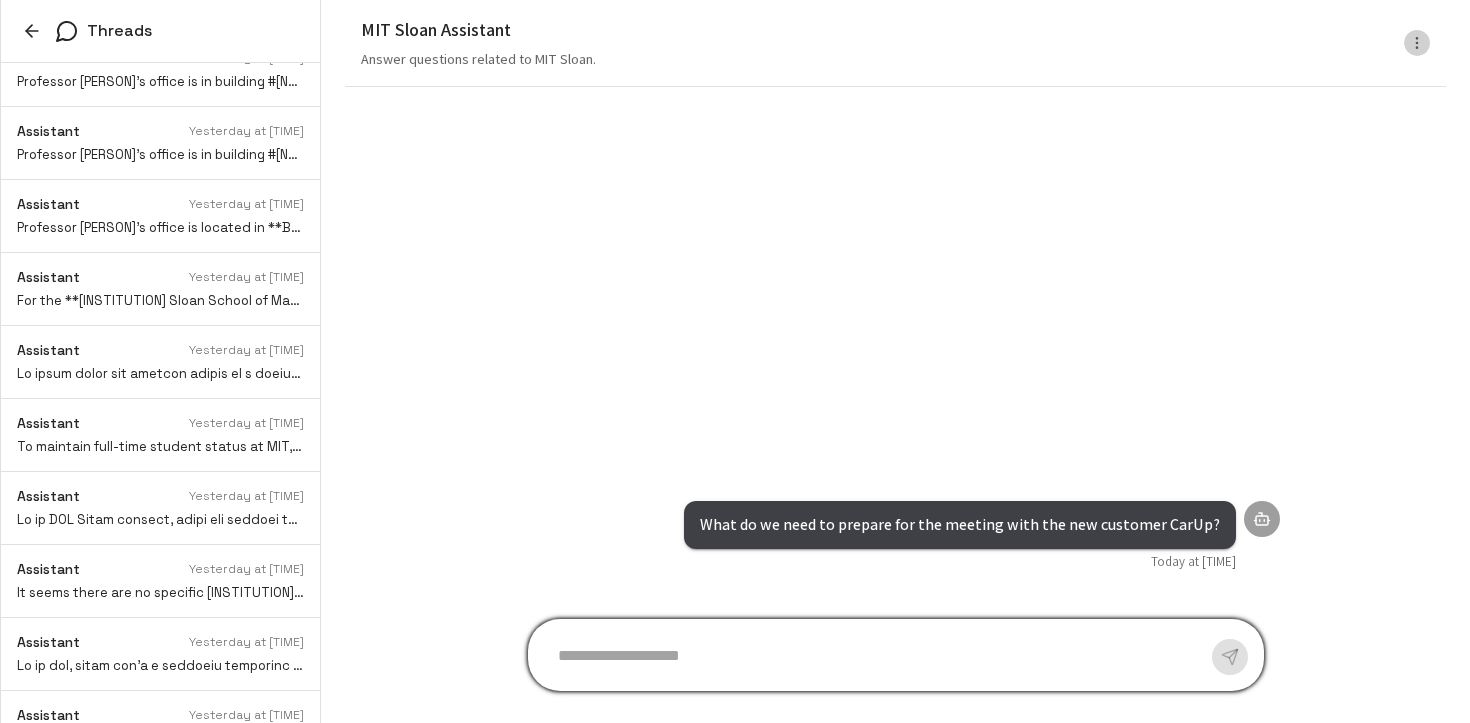 click at bounding box center [1417, 43] 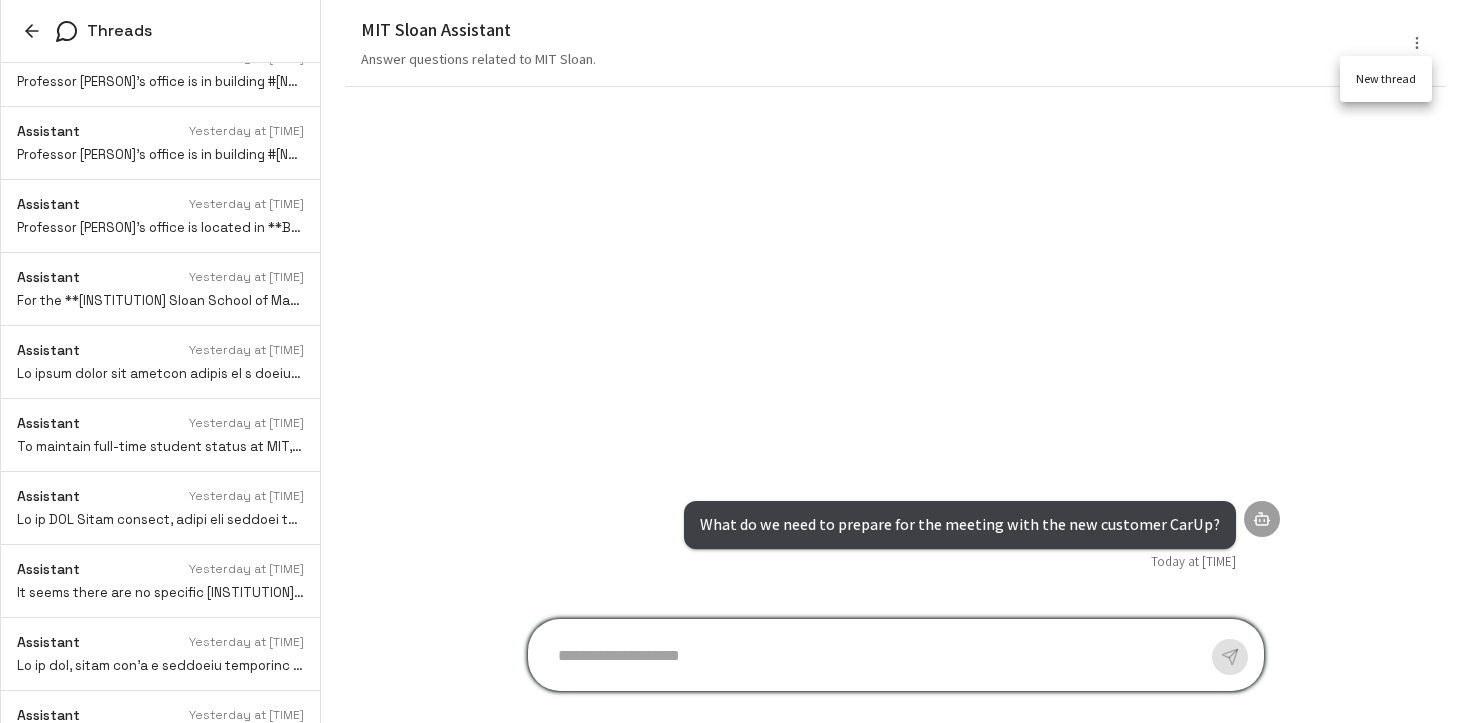 click at bounding box center [735, 361] 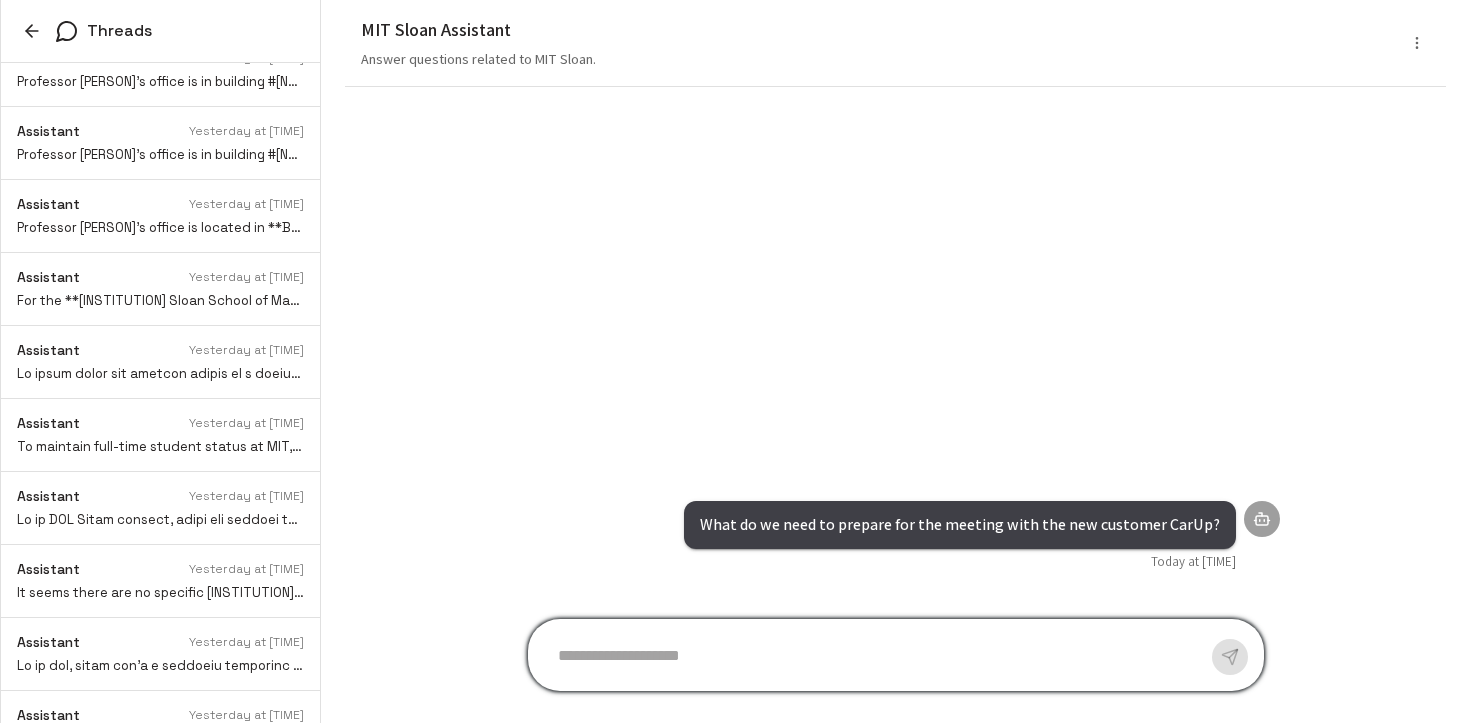 click on "MIT Sloan Assistant Answer questions related to MIT Sloan. Answer questions related to MIT Sloan." at bounding box center (895, 43) 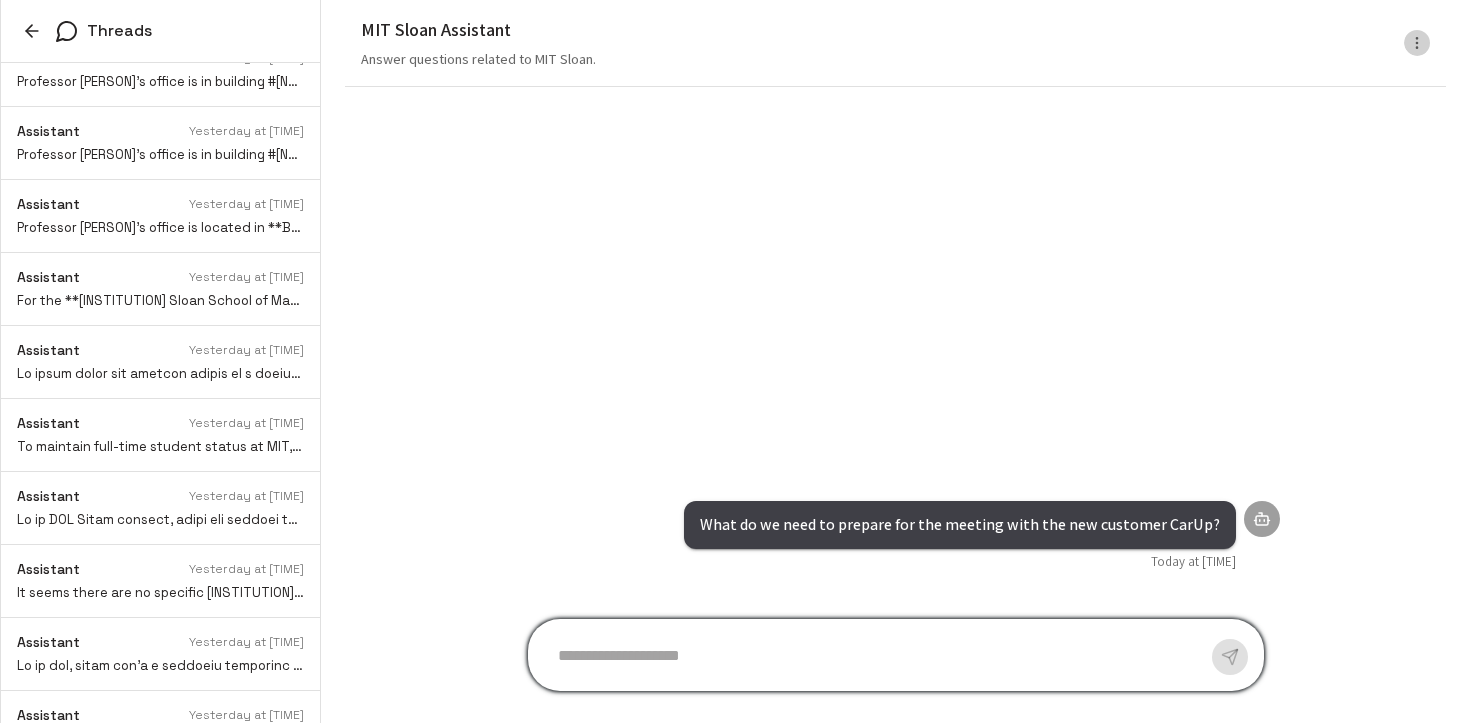 click 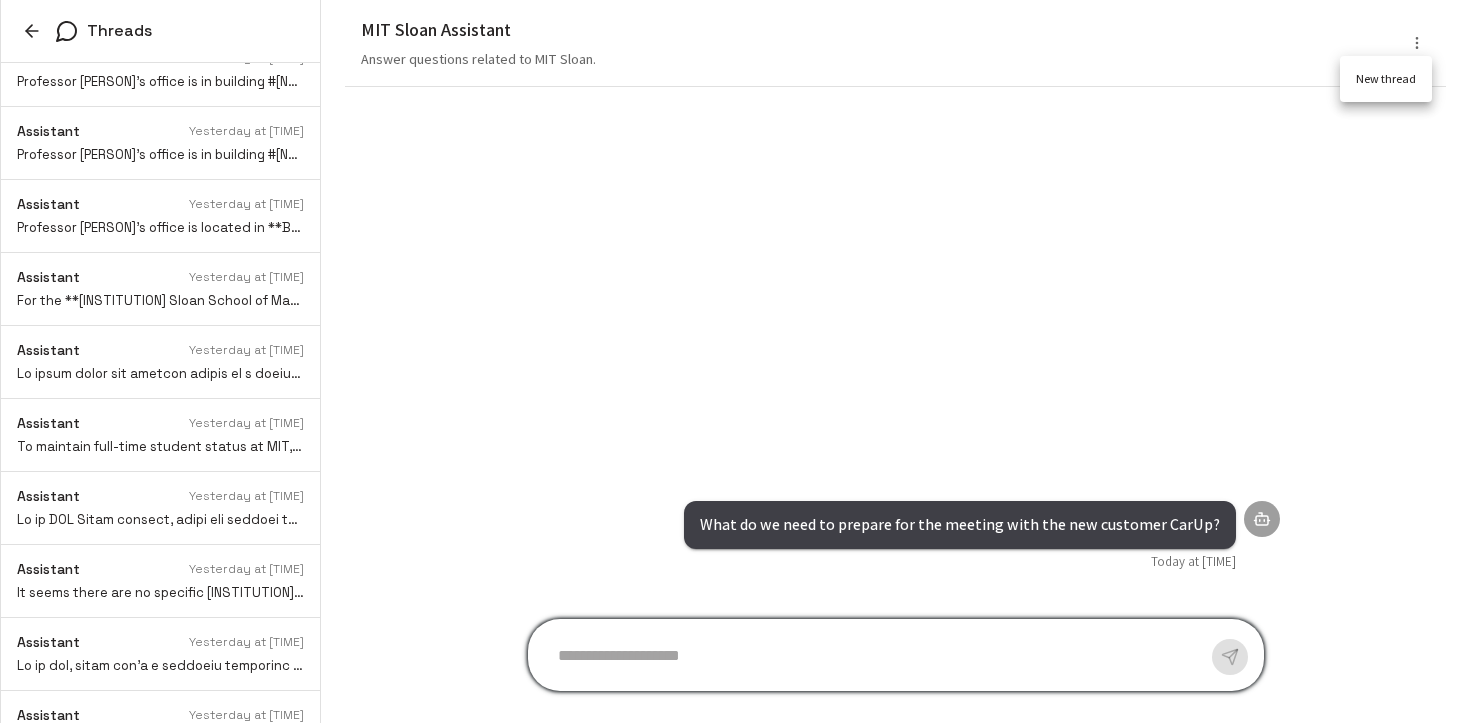 click at bounding box center (735, 361) 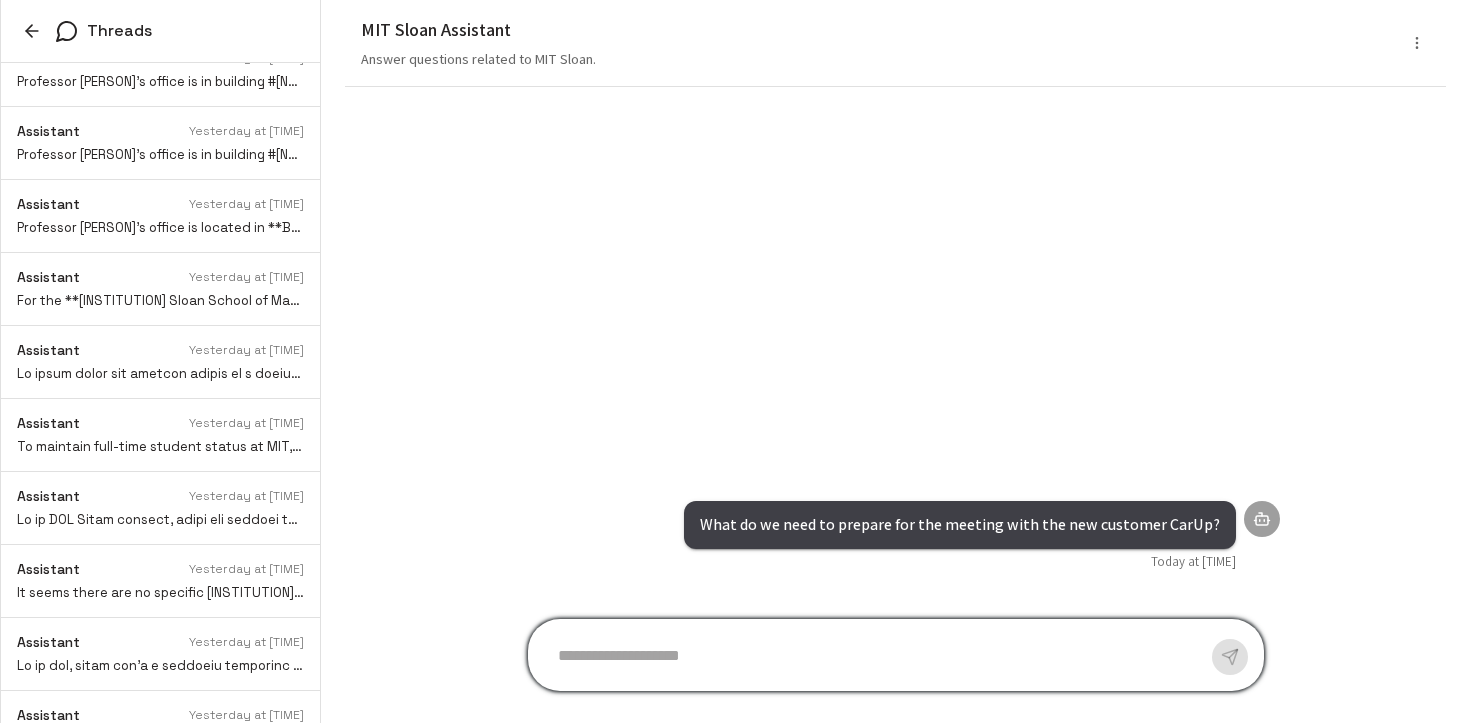 click 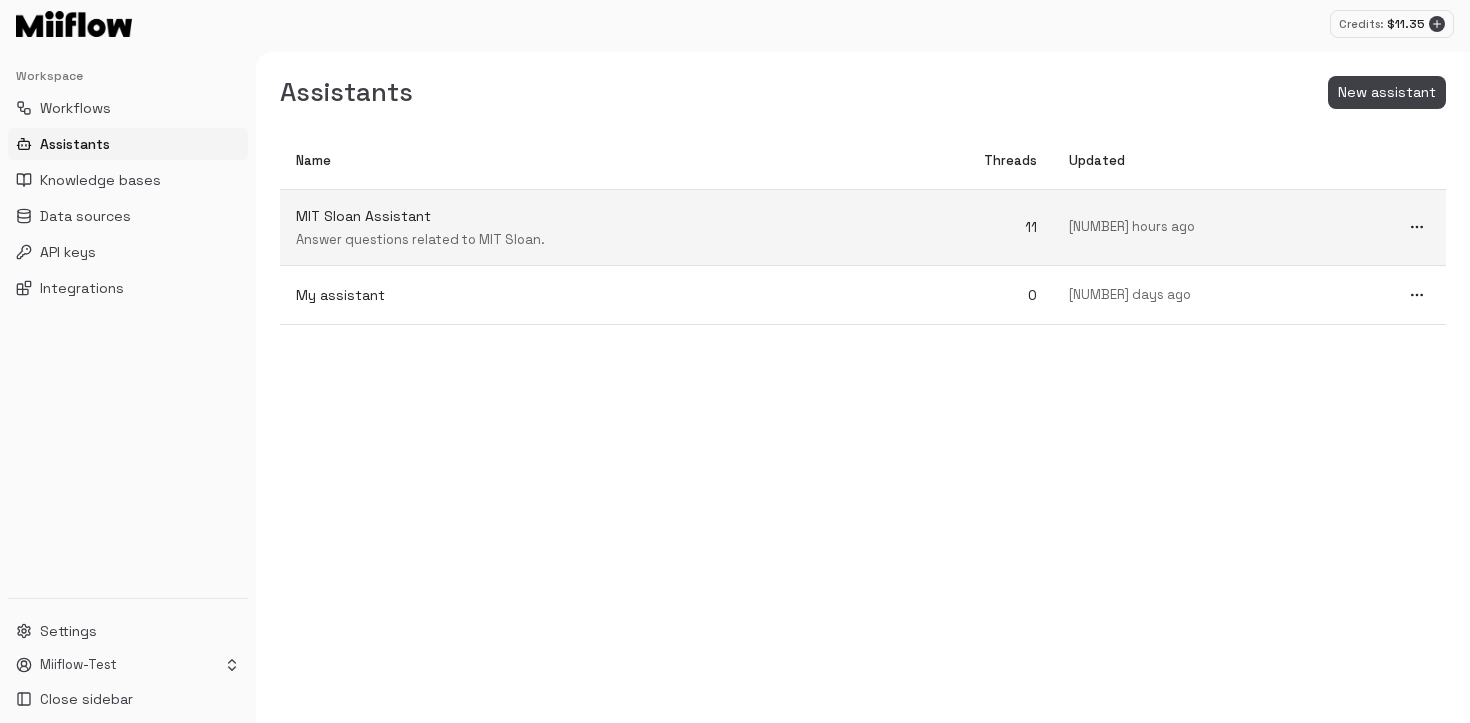 click on "MIT Sloan Assistant" at bounding box center [576, 216] 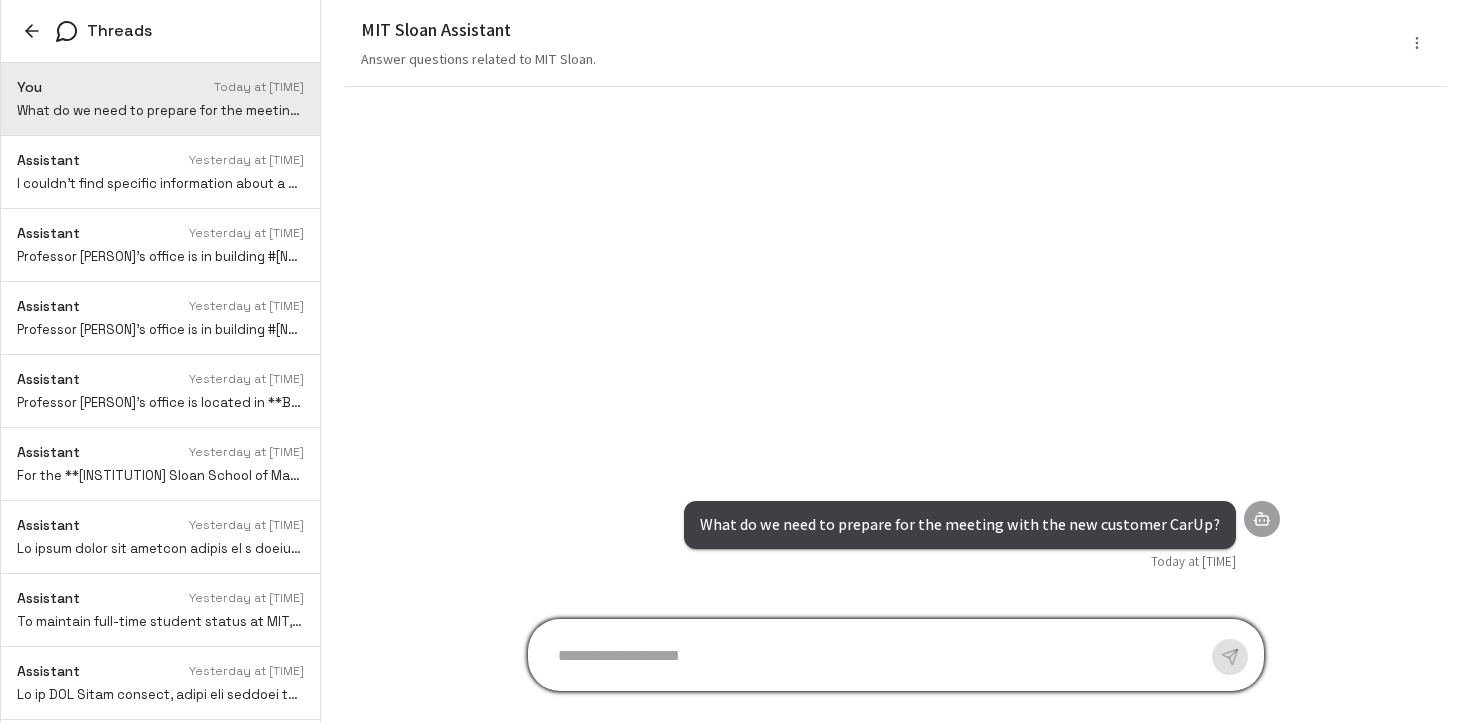 click 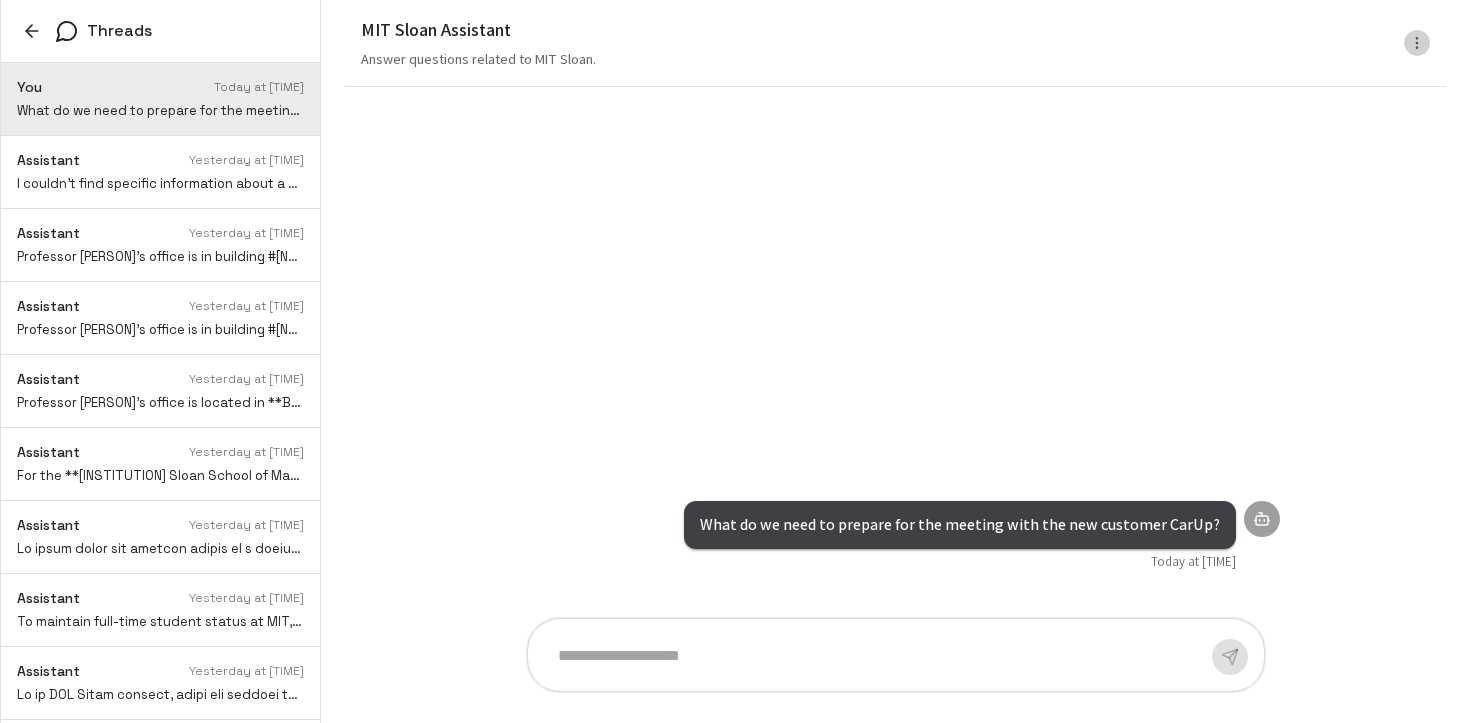 click at bounding box center [1417, 43] 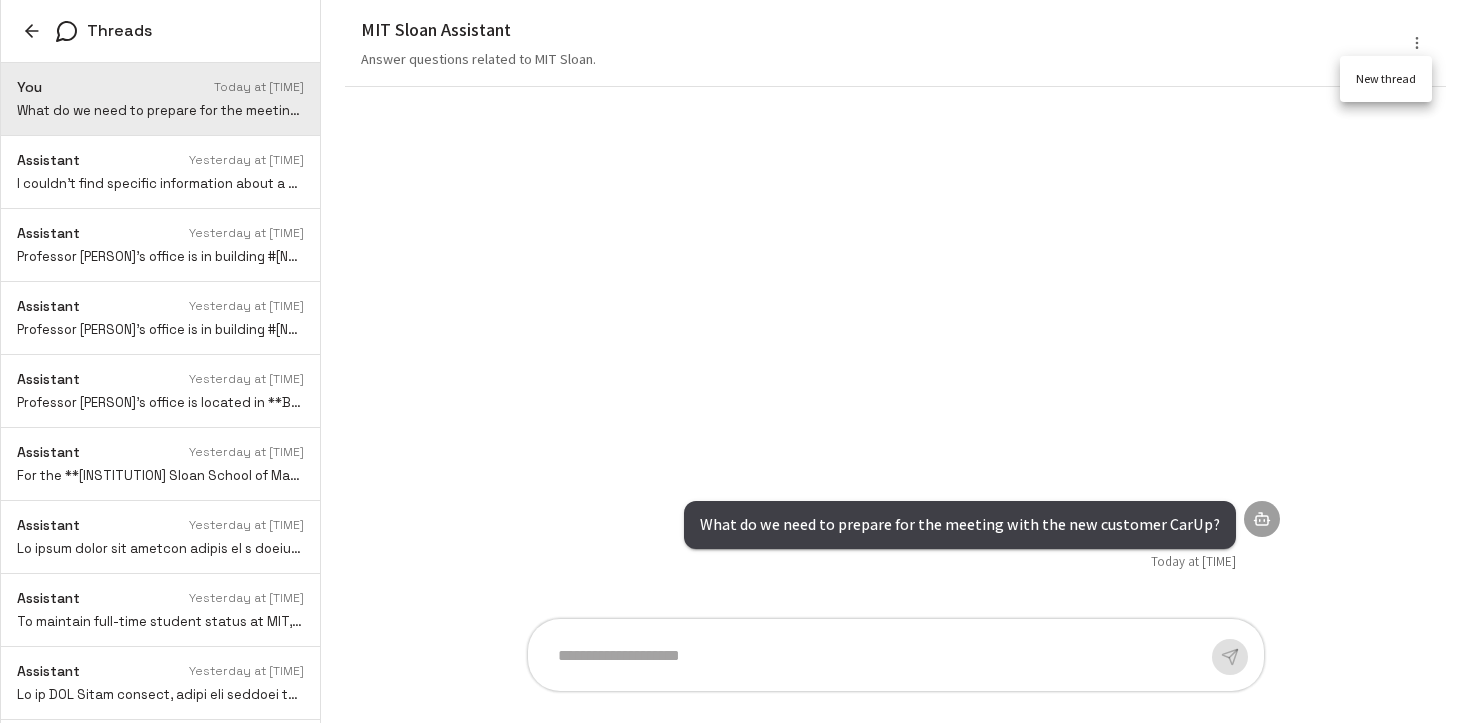 click at bounding box center (735, 361) 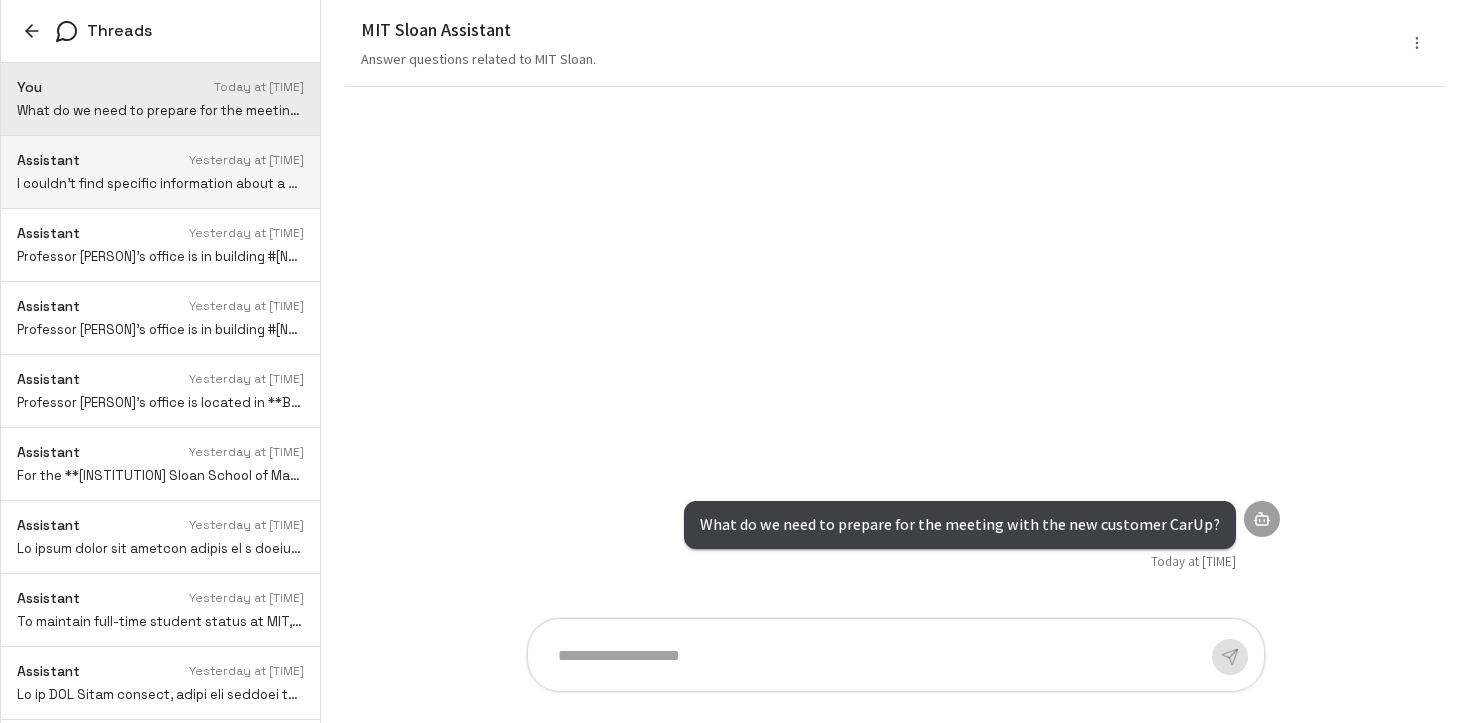 click on "Yesterday at [TIME]" at bounding box center [246, 160] 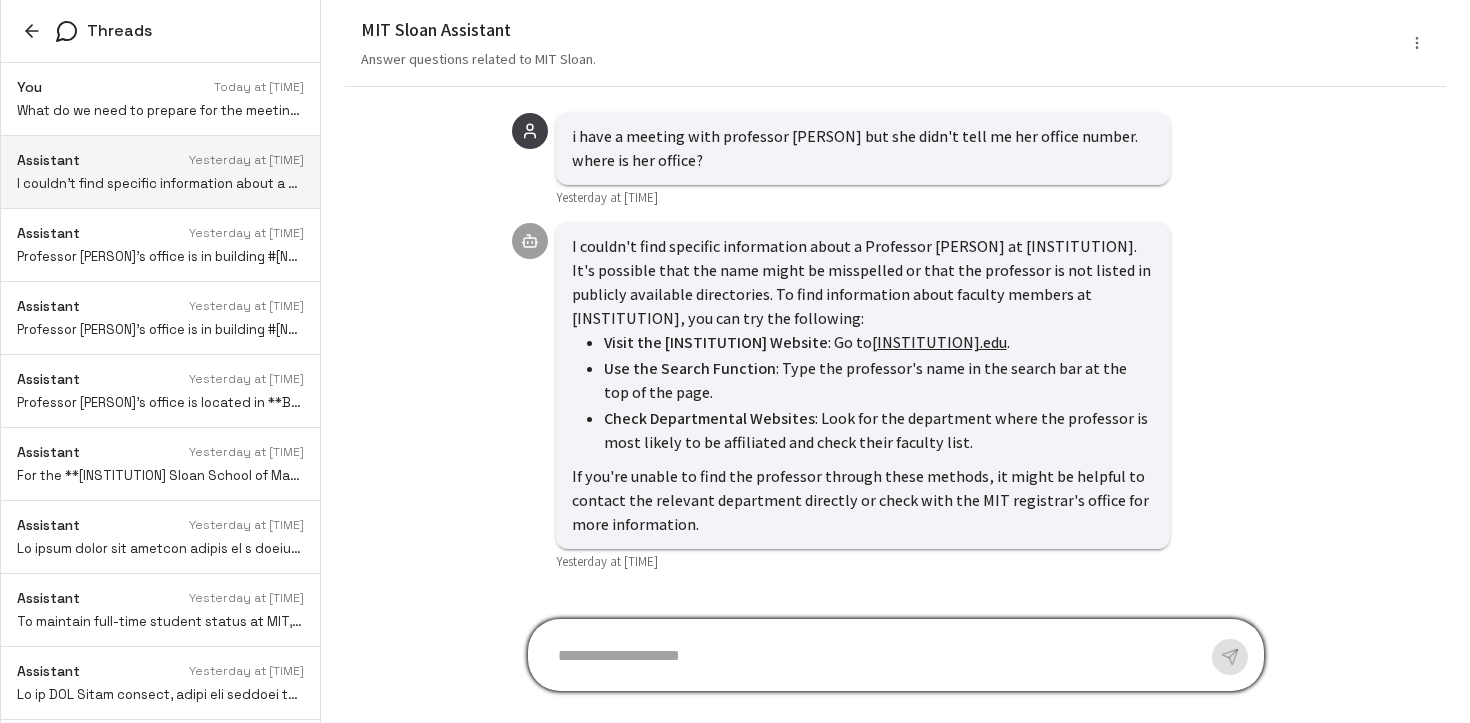scroll, scrollTop: 0, scrollLeft: 0, axis: both 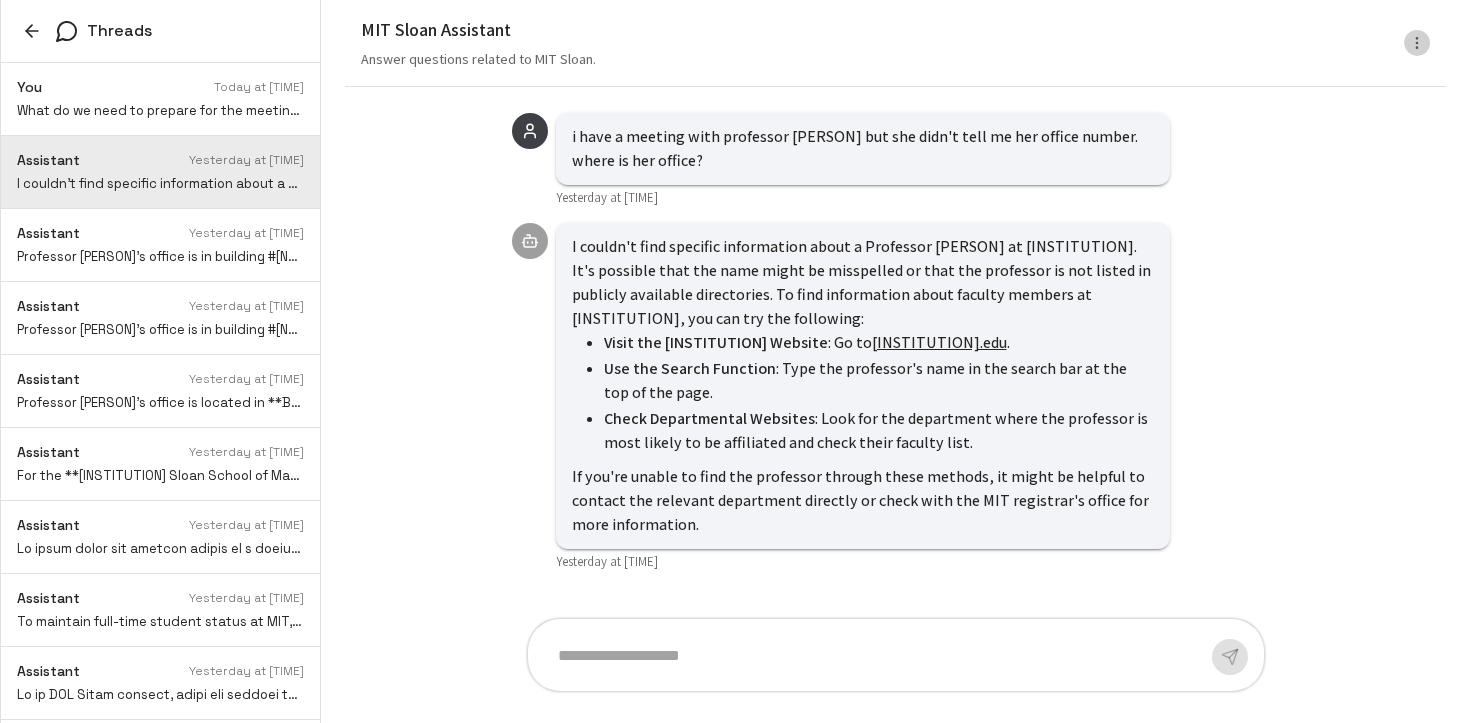 click at bounding box center [1417, 43] 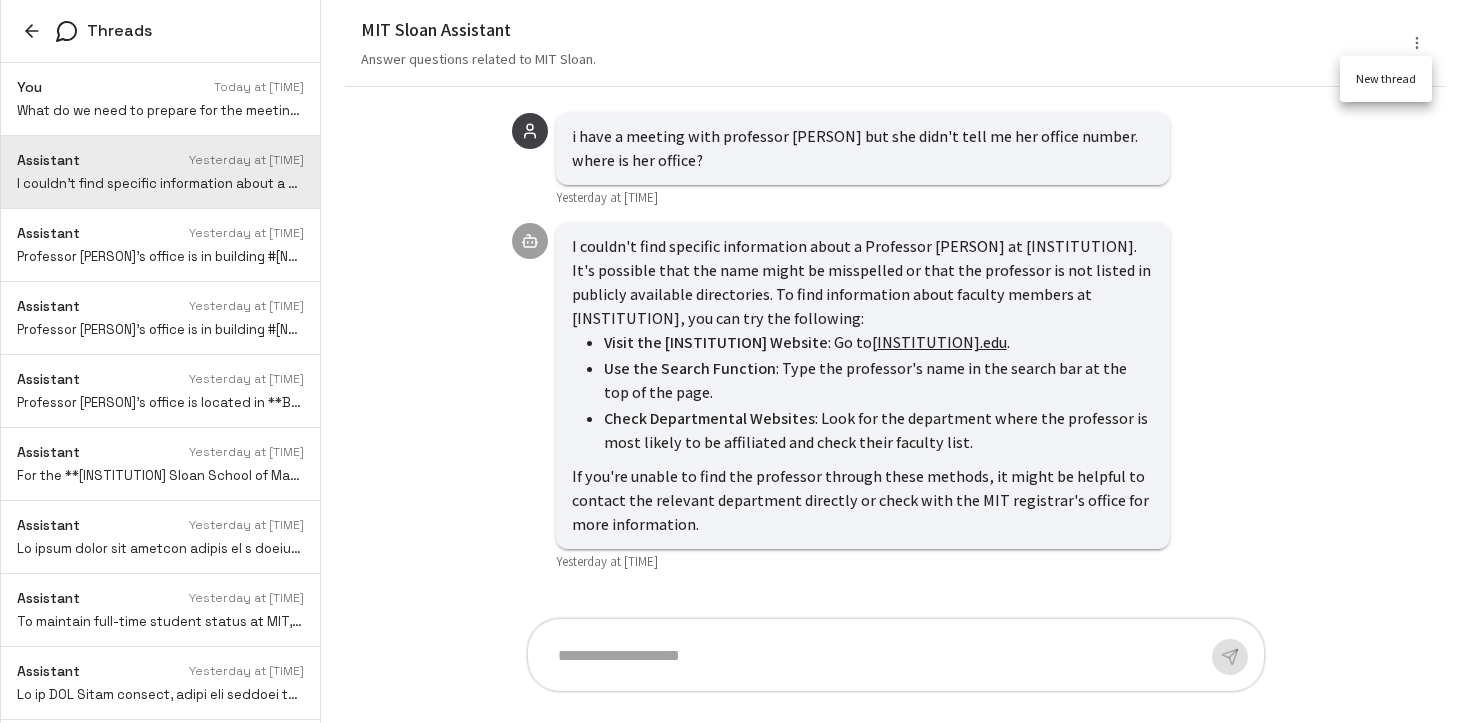 click at bounding box center (735, 361) 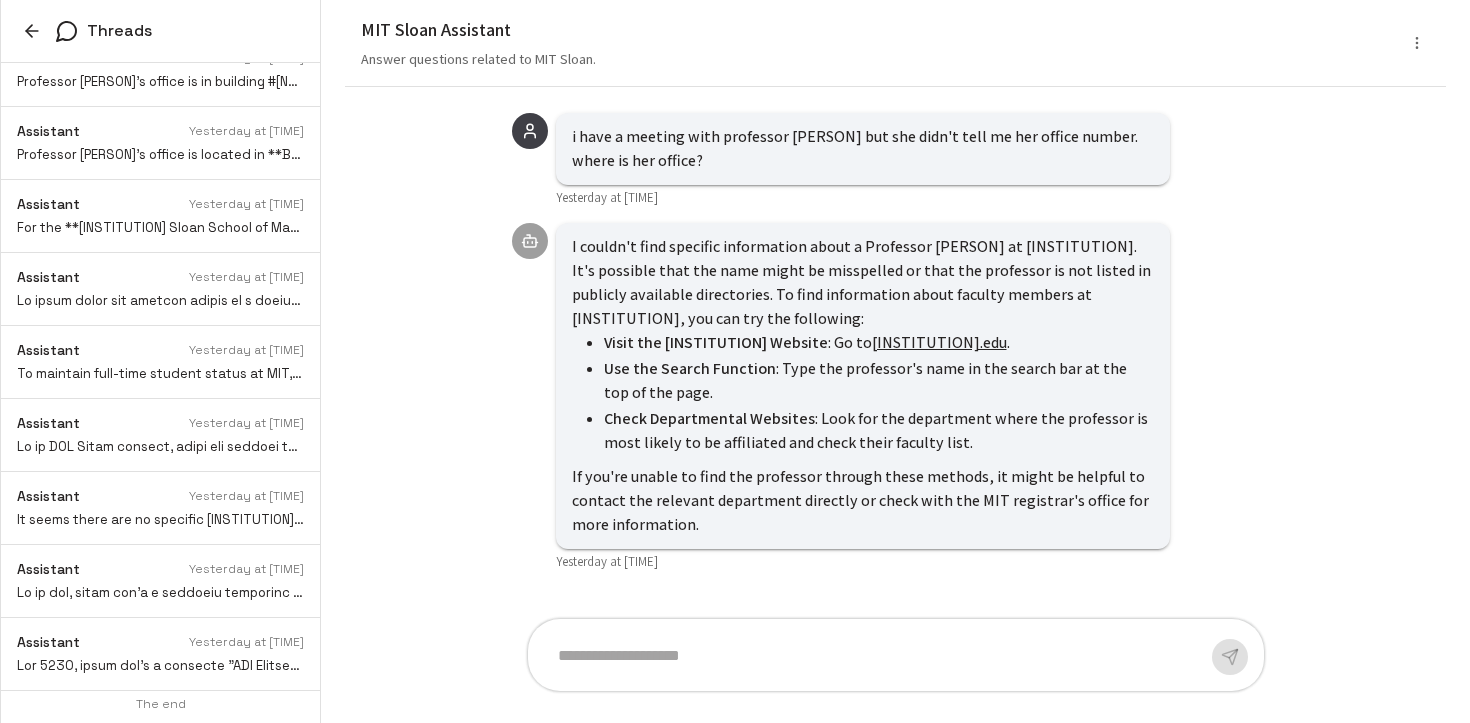 scroll, scrollTop: 0, scrollLeft: 0, axis: both 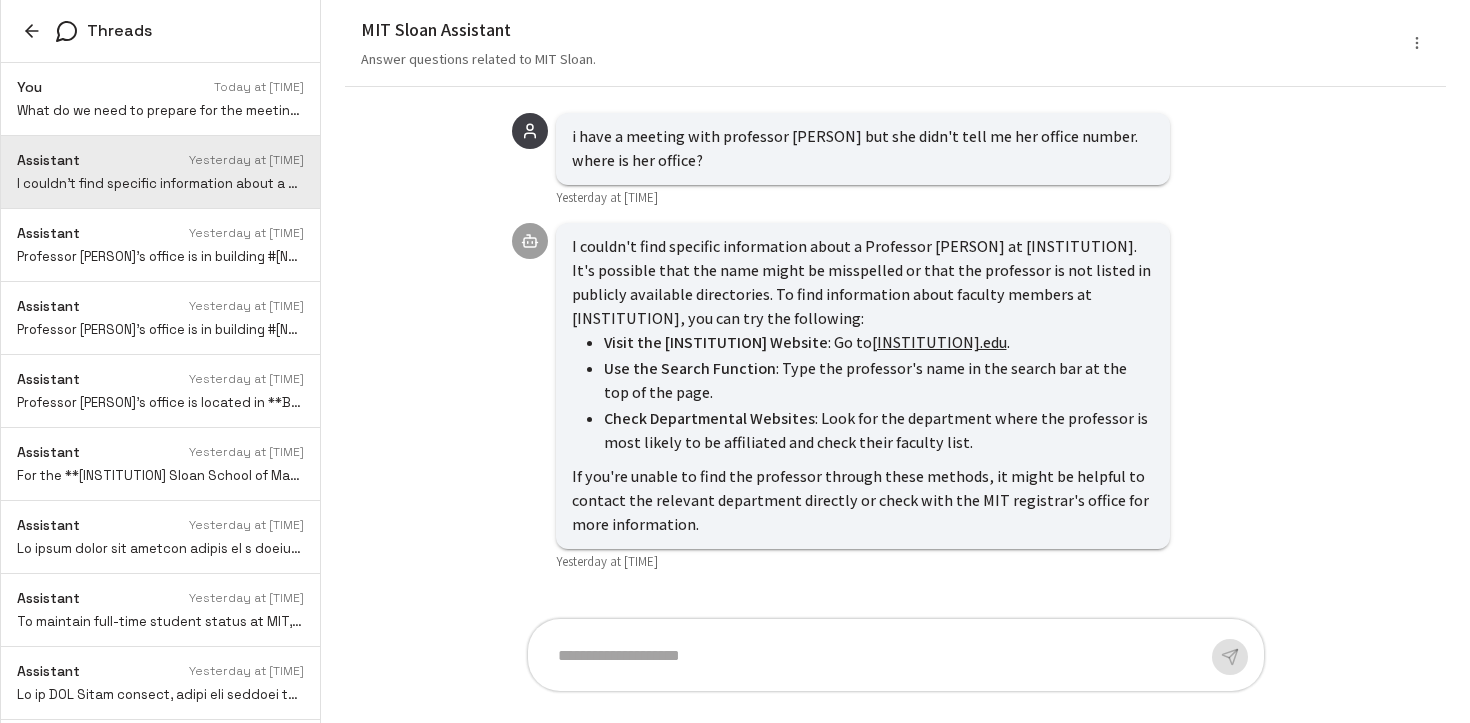 click 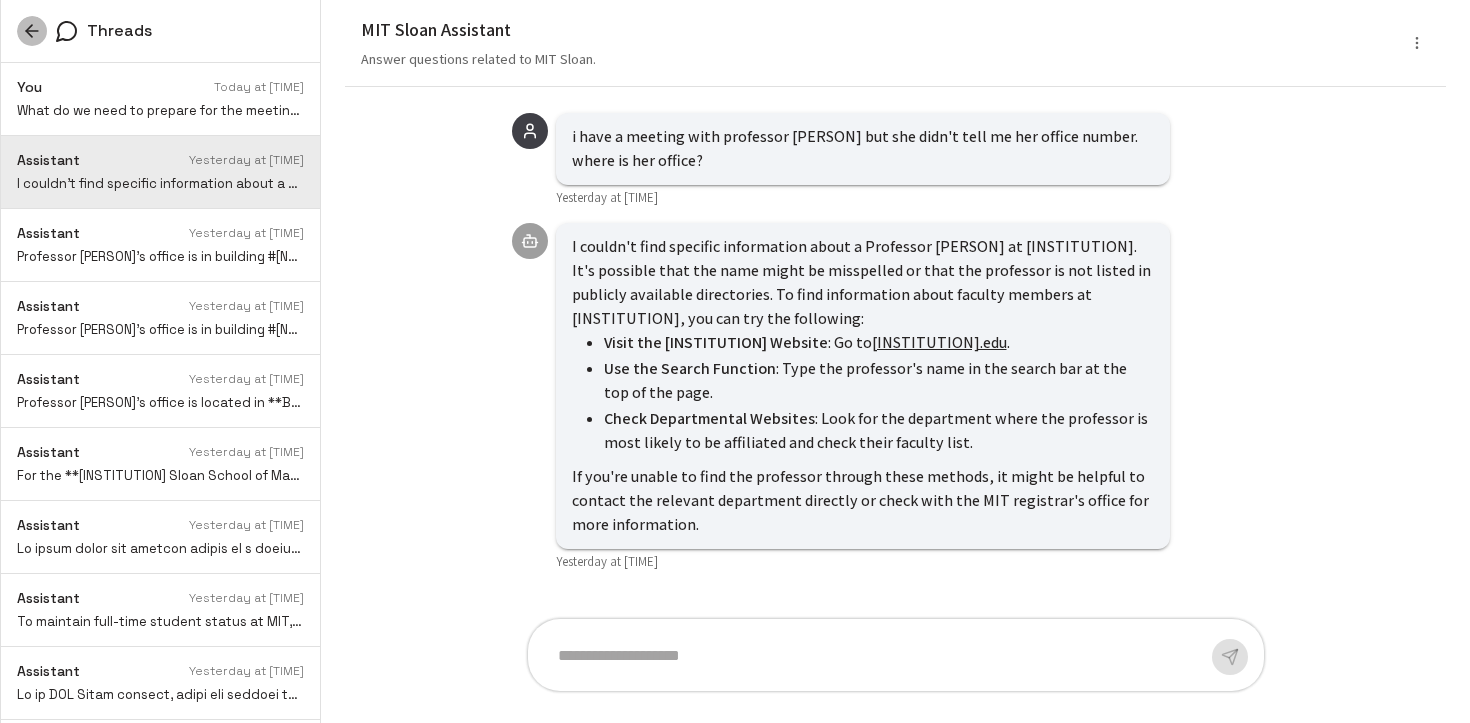 click 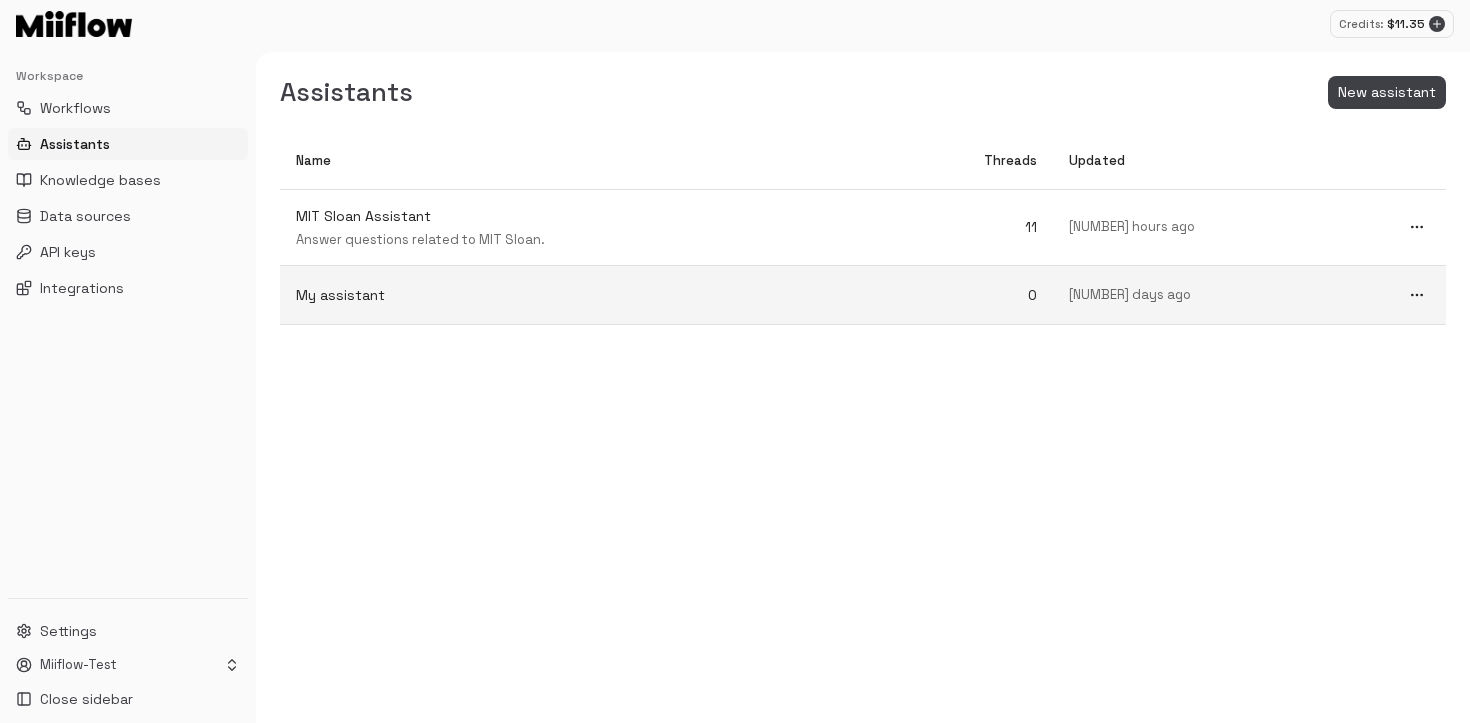 click on "My assistant" at bounding box center (576, 295) 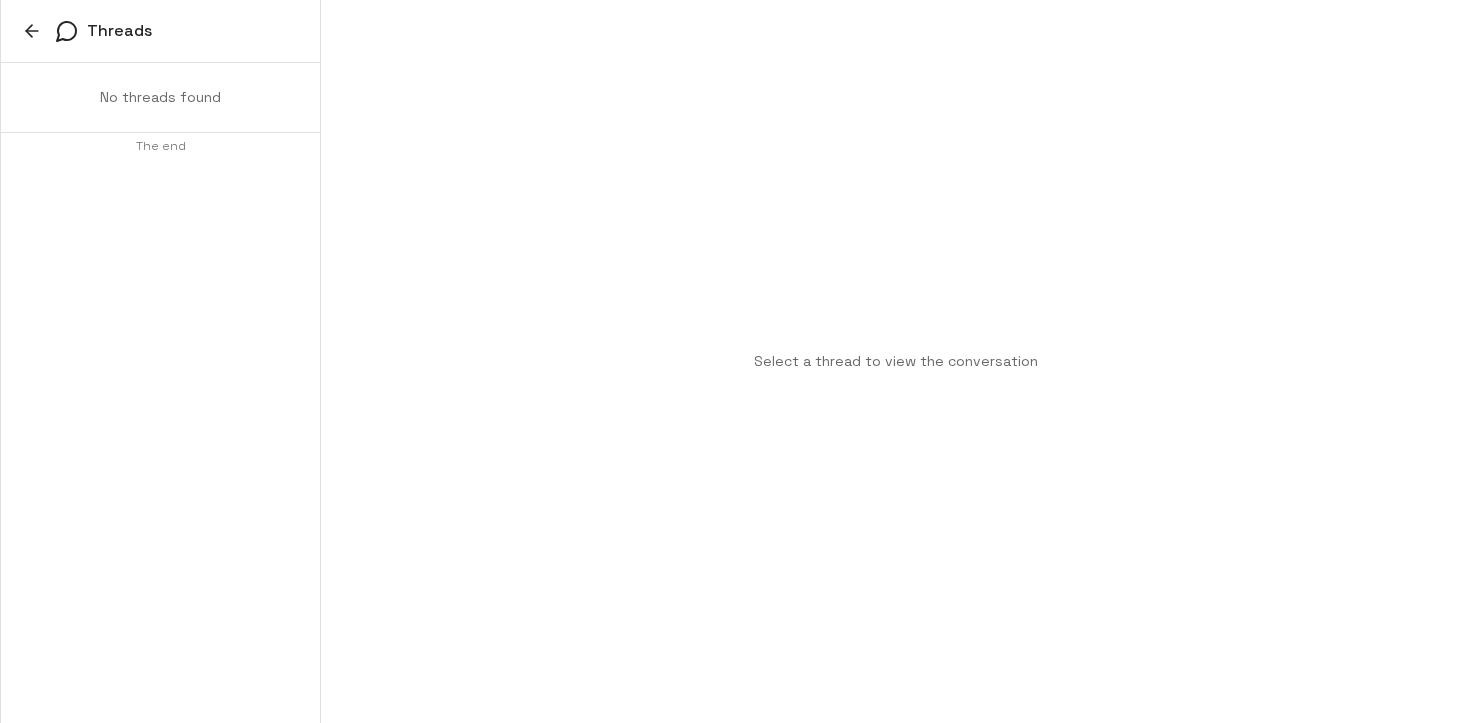 click 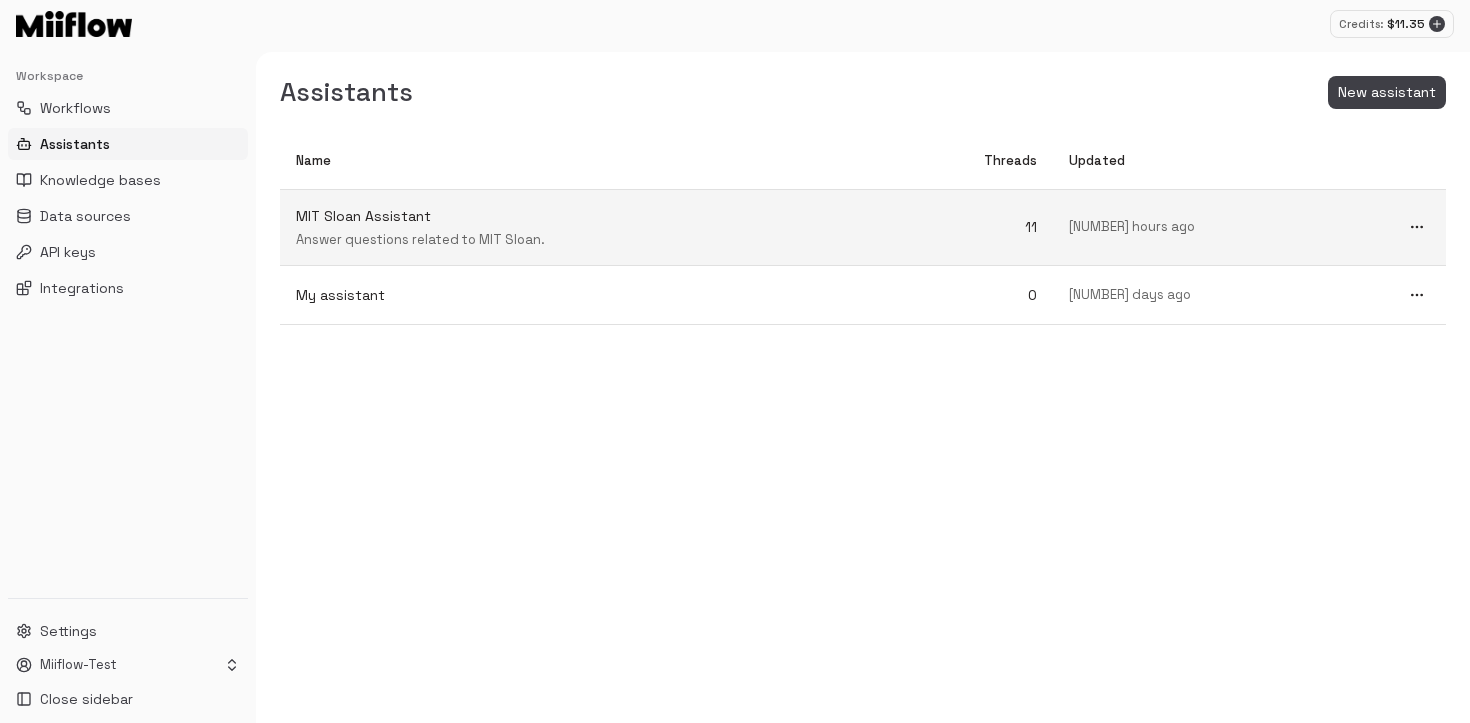 click on "[NUMBER] hours ago" at bounding box center [1220, 227] 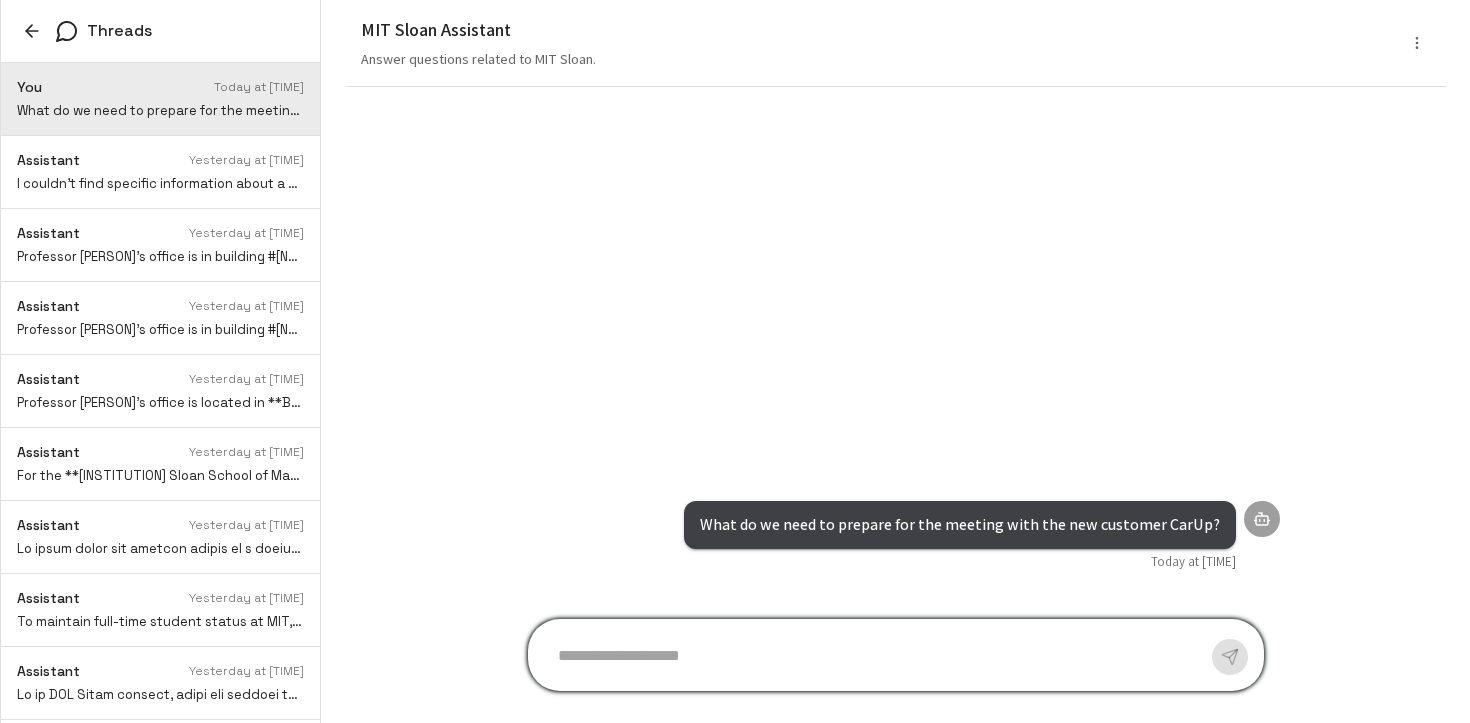 click 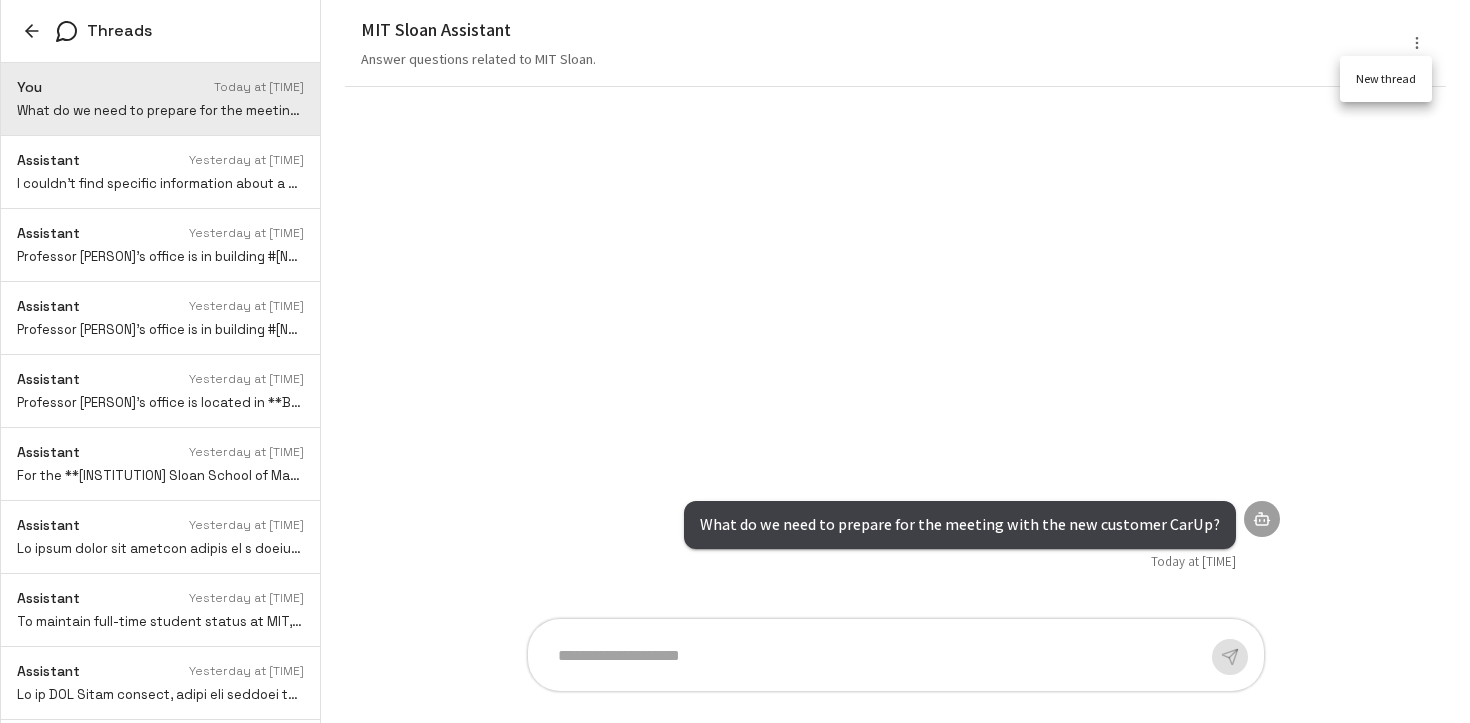 click at bounding box center (735, 361) 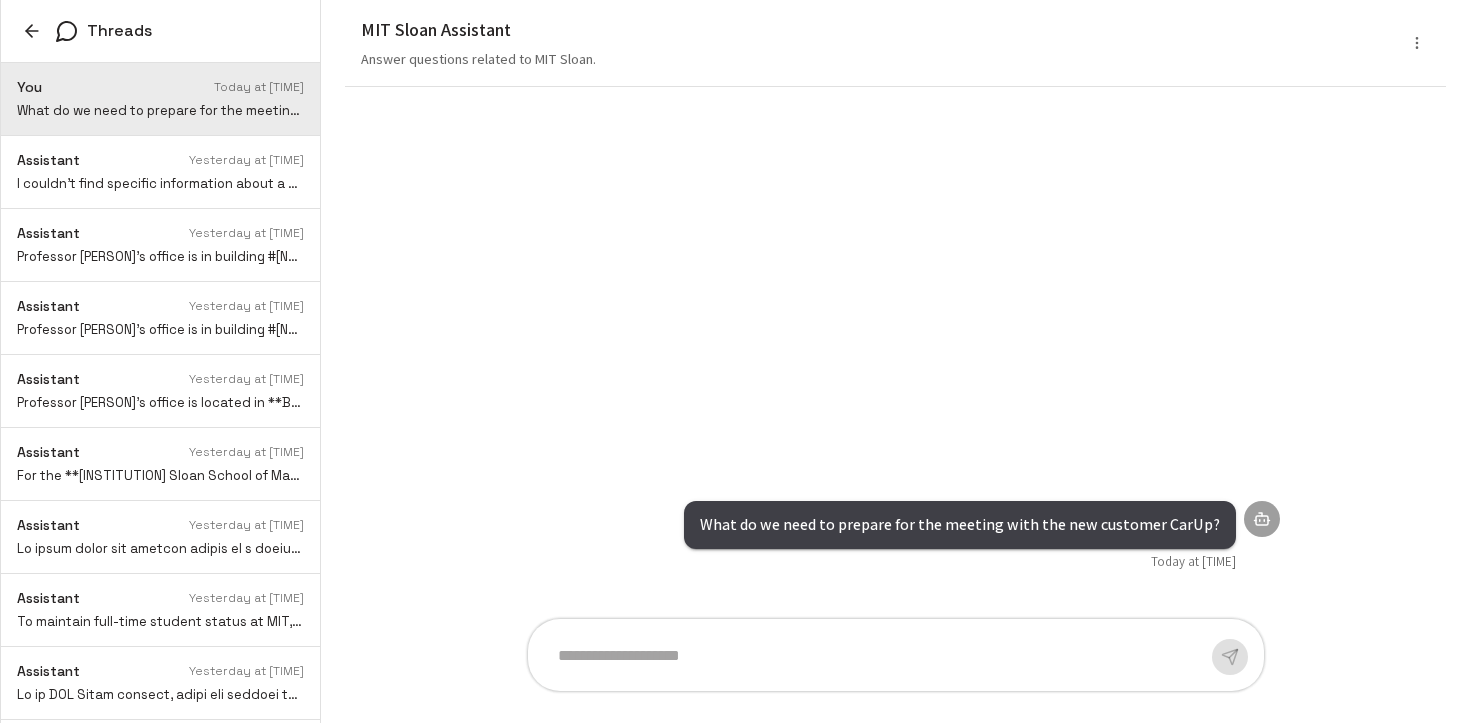 click on "Threads" at bounding box center [160, 31] 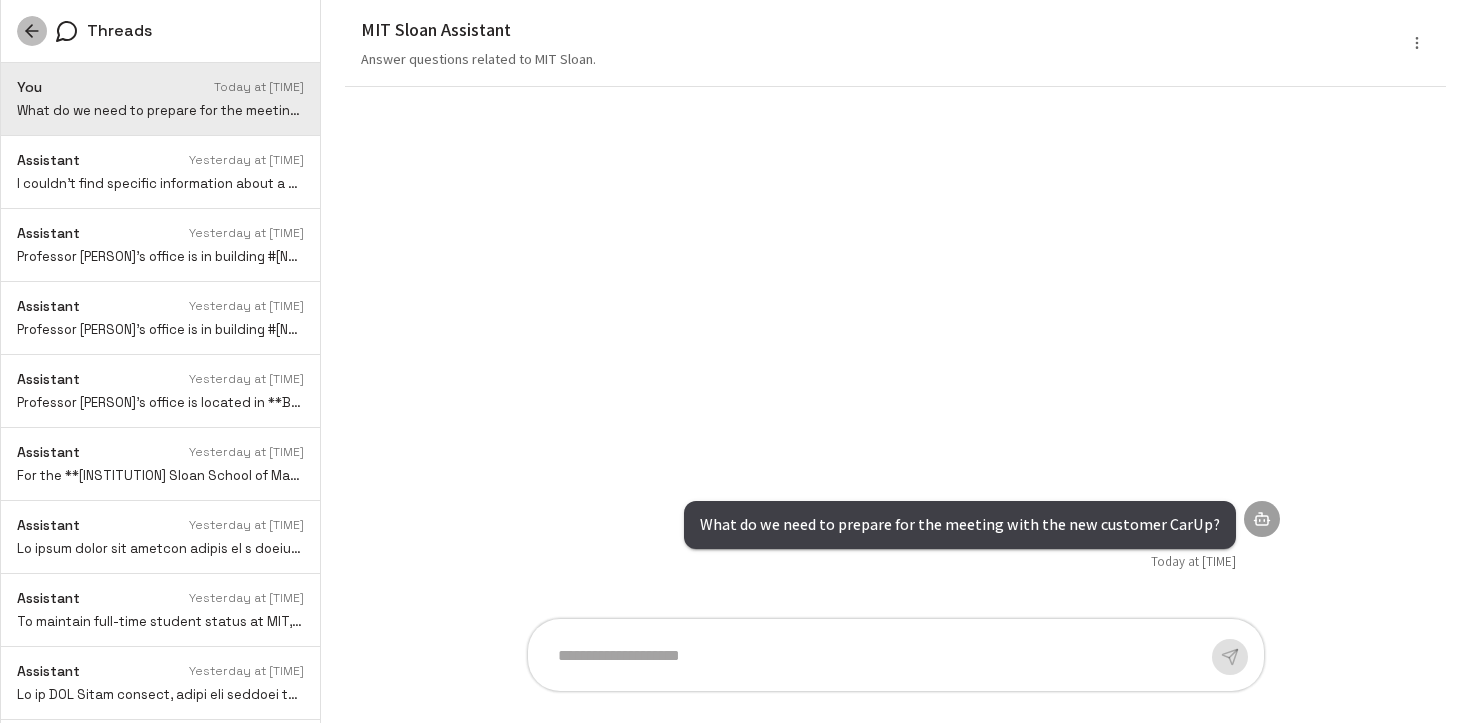 click 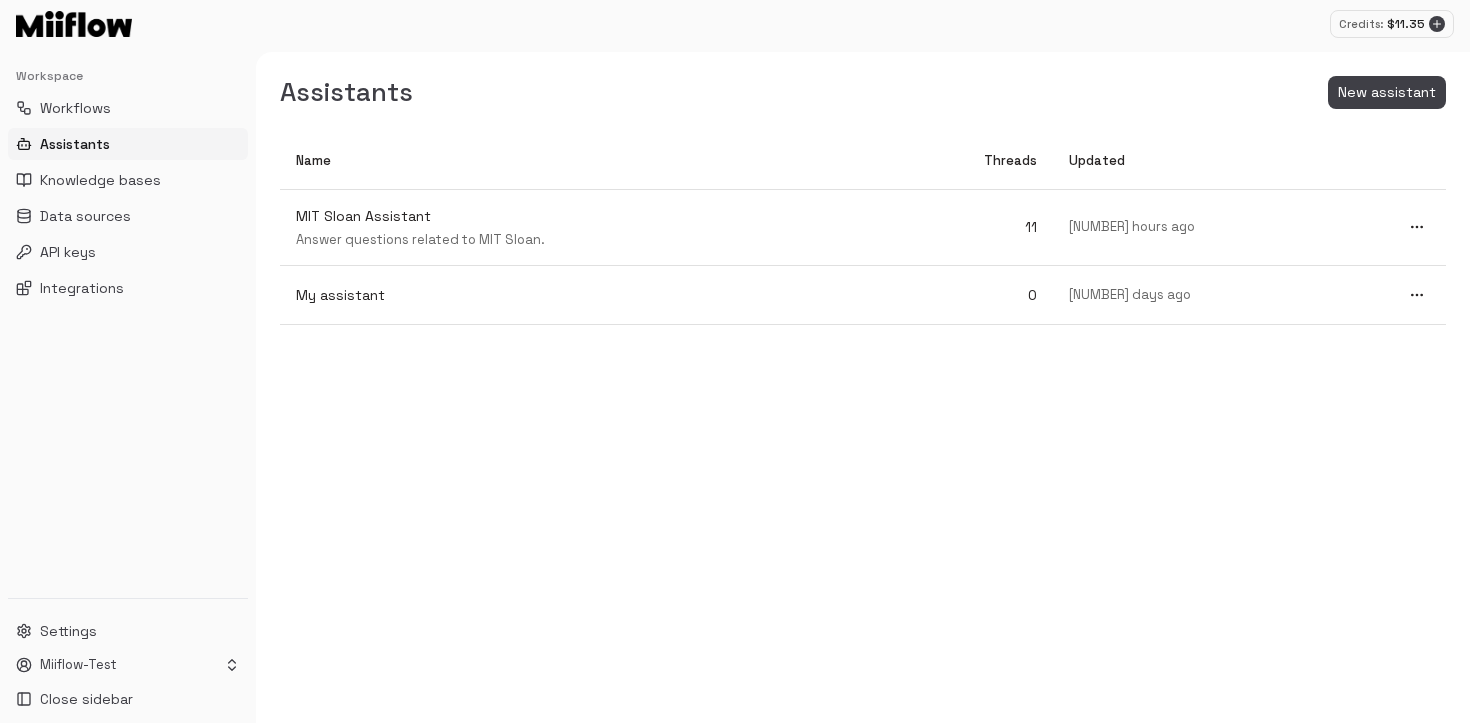 click on "Credits:" at bounding box center [1361, 24] 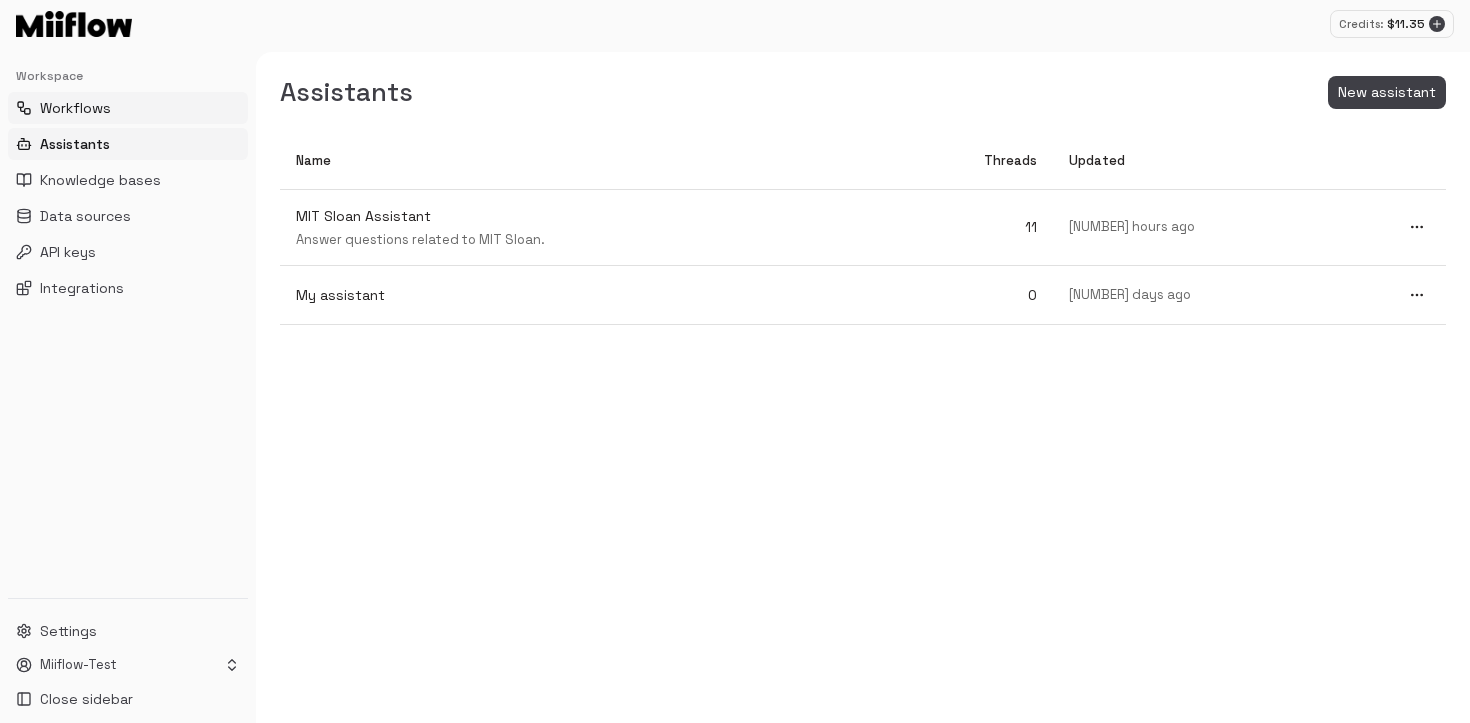 click on "Workflows" at bounding box center [75, 108] 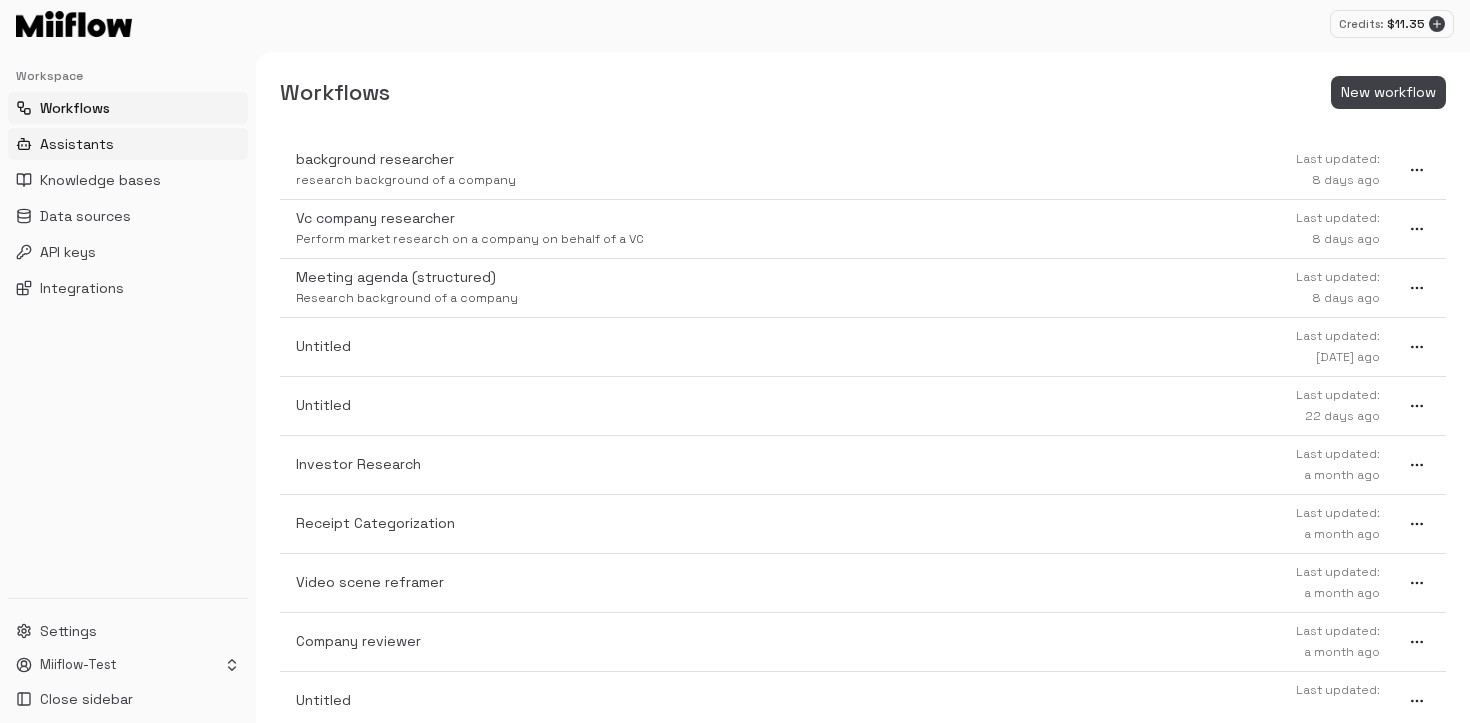 click on "Assistants" at bounding box center (77, 144) 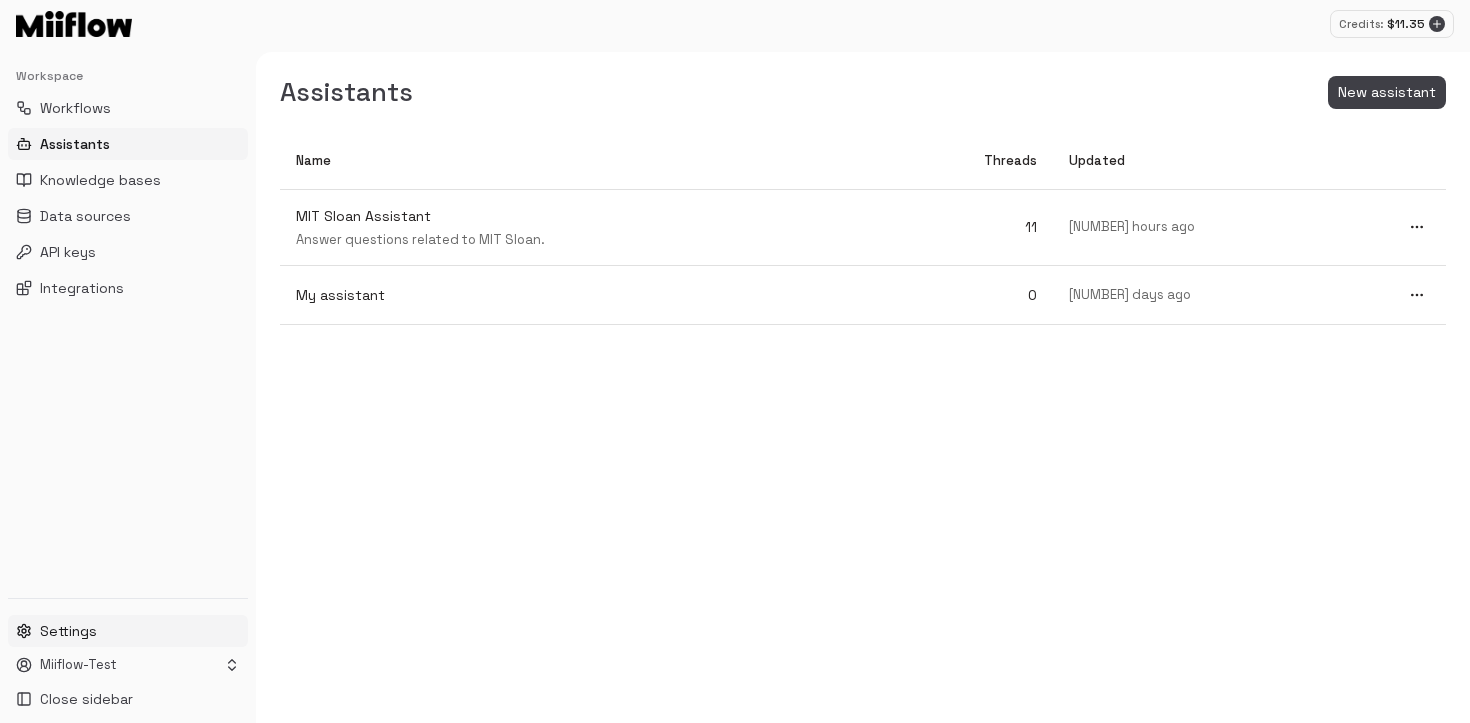 click on "Settings" at bounding box center [68, 631] 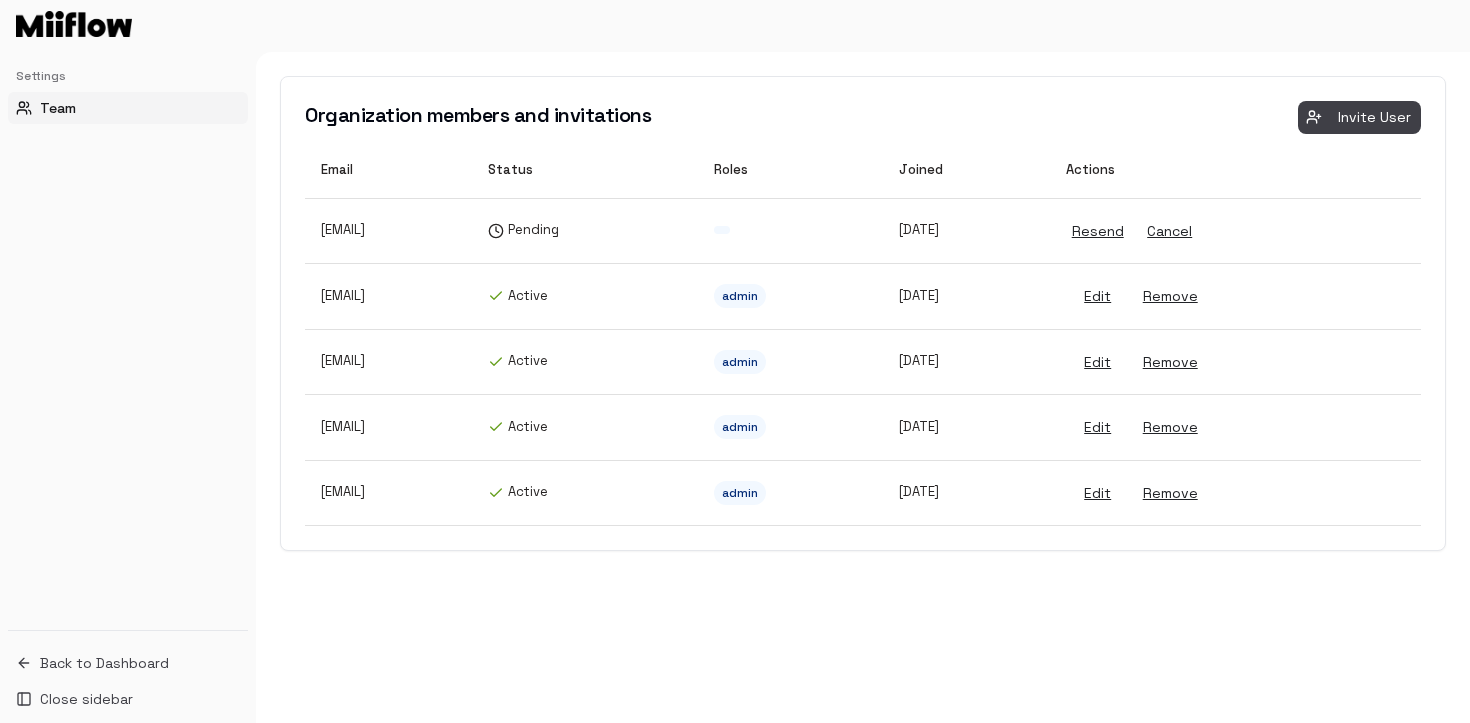 click on "Team" at bounding box center [128, 108] 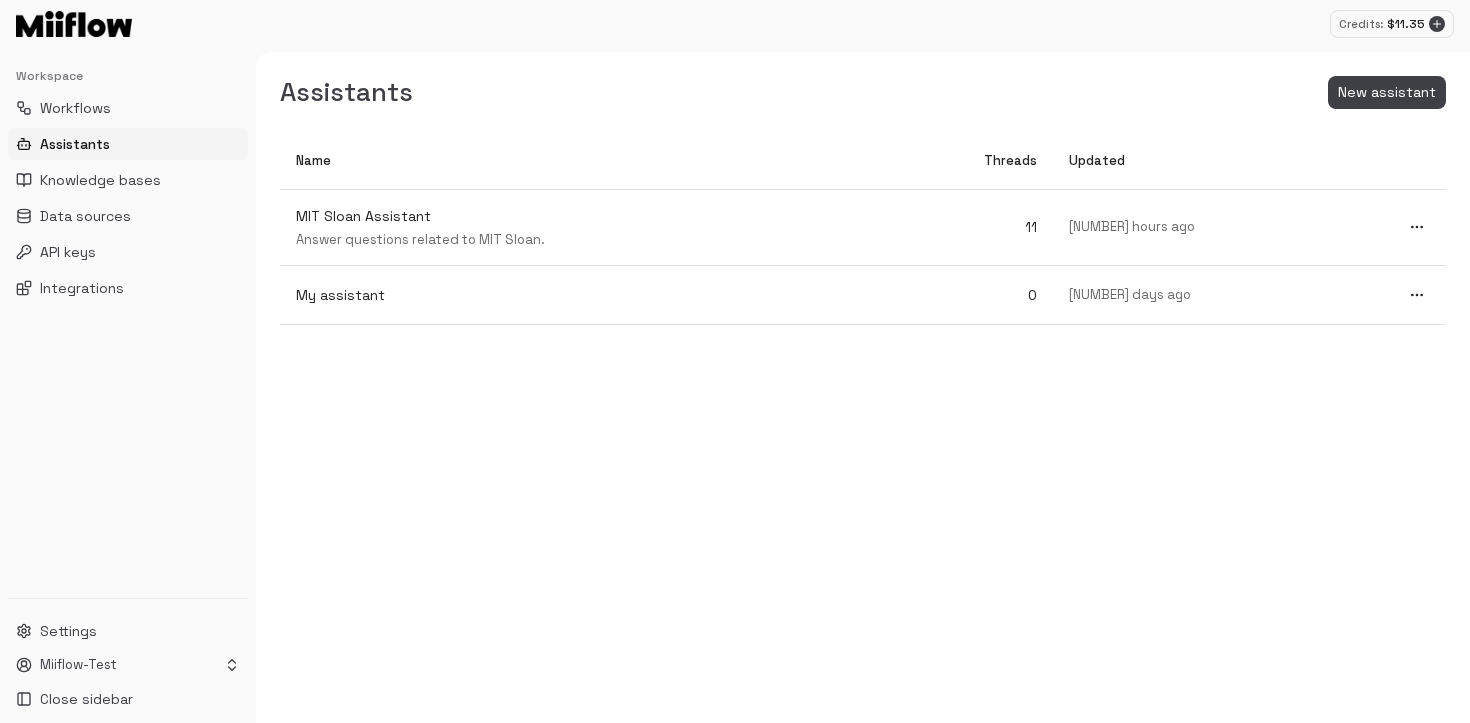 click at bounding box center [74, 24] 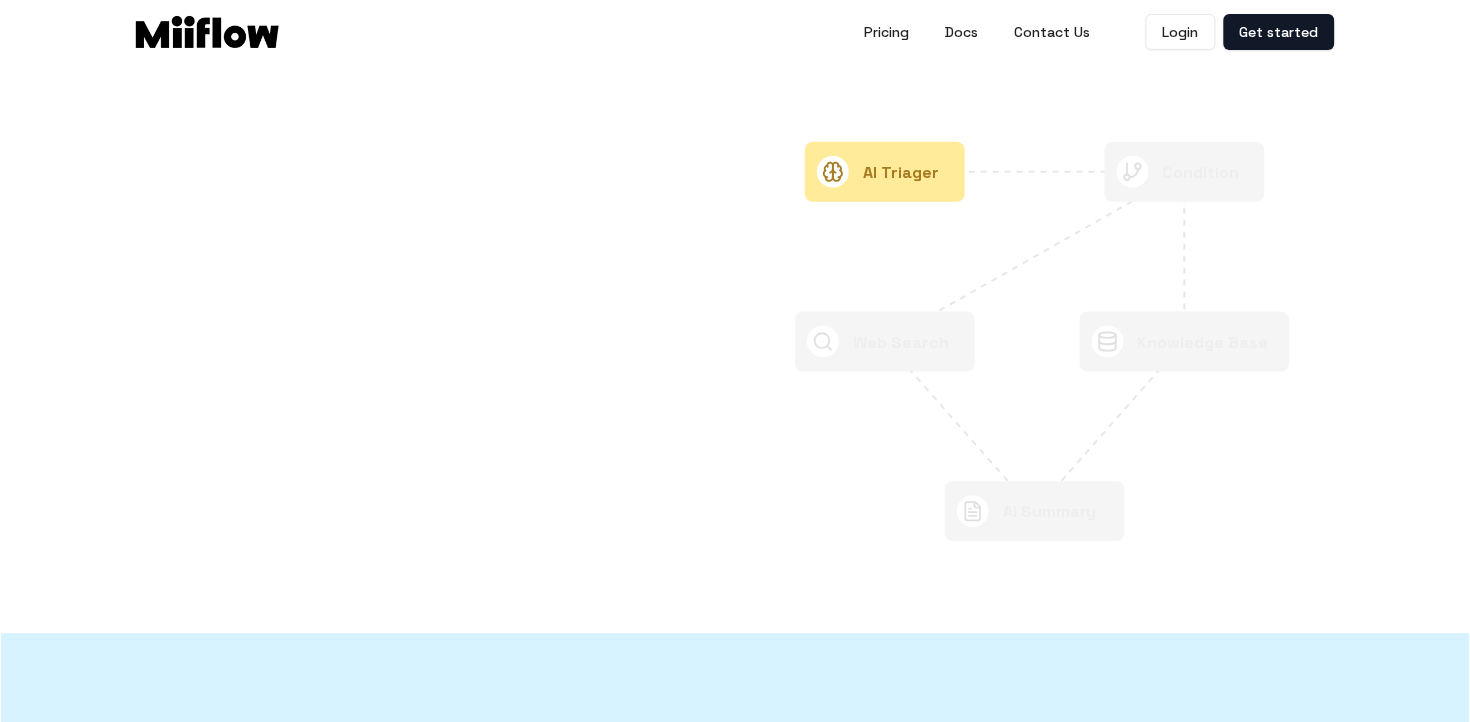 scroll, scrollTop: 0, scrollLeft: 0, axis: both 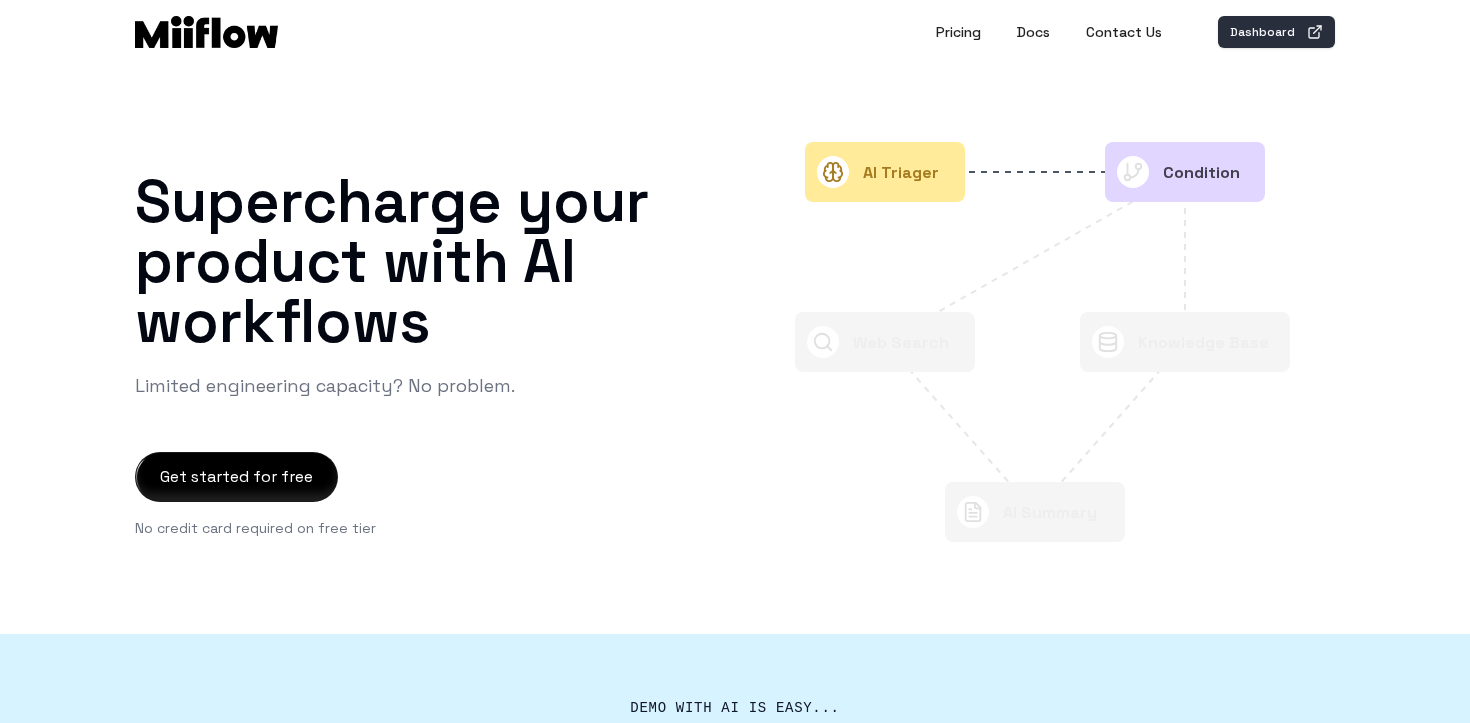 click on "Dashboard" at bounding box center (1276, 32) 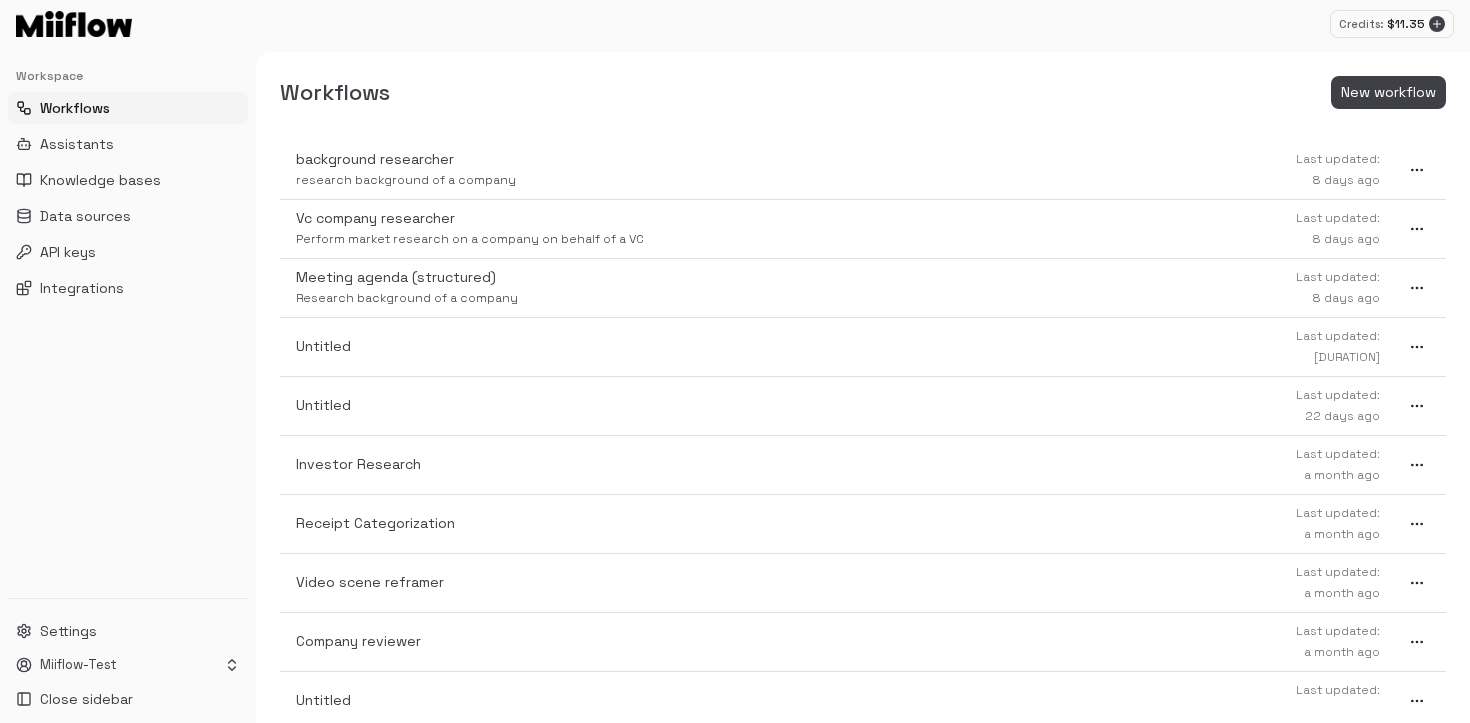 click at bounding box center [74, 24] 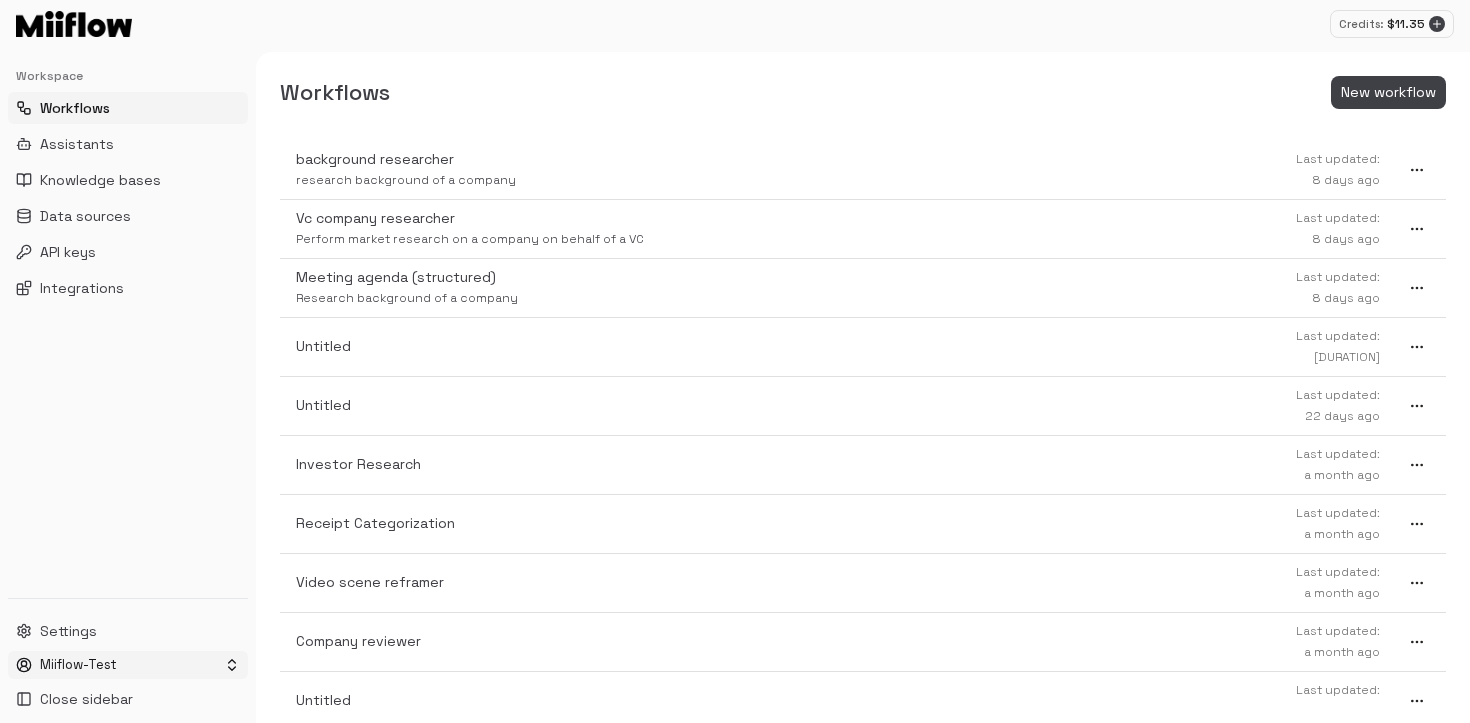 click on "Credits: $ 11.35 Workspace Workflows Assistants Knowledge bases Data sources API keys Integrations Settings Miiflow-Test Close sidebar Workflows New workflow background researcher research background of a company Last updated: 8 days ago Vc company researcher Perform market research on a company on behalf of a VC Last updated: 8 days ago Meeting agenda (structured) Research background of a company Last updated: 8 days ago Untitled Last updated: 20 days ago Untitled Last updated: 22 days ago Investor Research Last updated: a month ago Receipt Categorization Last updated: a month ago Video scene reframer Last updated: a month ago Company reviewer Last updated: a month ago Untitled Last updated: a month ago Chat with DB Chat with DB Last updated: a month ago Untitled Last updated: a month ago Upscale image Last updated: a month ago Retool data query Last updated: a month ago VC application scraper Last updated: a month ago Untitled Last updated: a month ago Cover photo generator Generate cover photo a month ago" at bounding box center [735, 361] 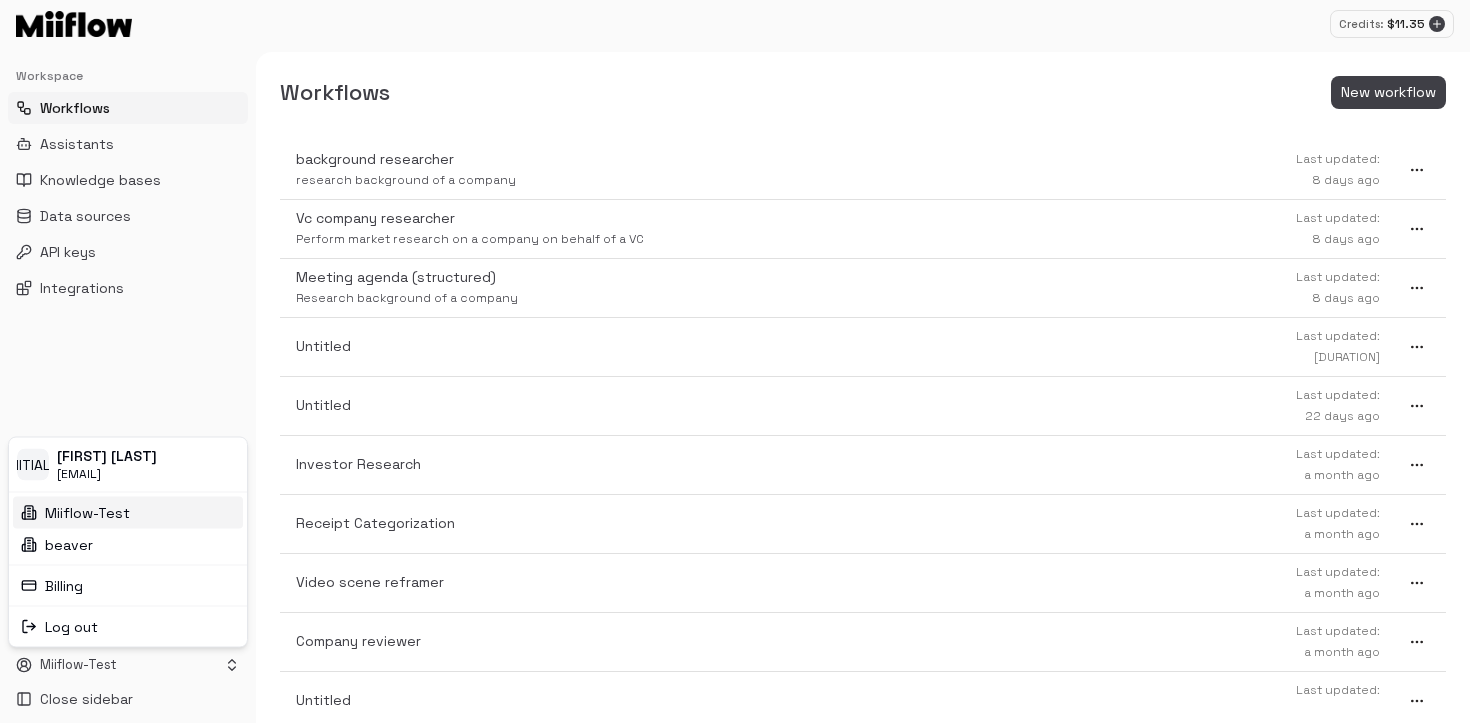 click on "Credits: $ 11.35 Workspace Workflows Assistants Knowledge bases Data sources API keys Integrations Settings Miiflow-Test Close sidebar Workflows New workflow background researcher research background of a company Last updated: 8 days ago Vc company researcher Perform market research on a company on behalf of a VC Last updated: 8 days ago Meeting agenda (structured) Research background of a company Last updated: 8 days ago Untitled Last updated: 20 days ago Untitled Last updated: 22 days ago Investor Research Last updated: a month ago Receipt Categorization Last updated: a month ago Video scene reframer Last updated: a month ago Company reviewer Last updated: a month ago Untitled Last updated: a month ago Chat with DB Chat with DB Last updated: a month ago Untitled Last updated: a month ago Upscale image Last updated: a month ago Retool data query Last updated: a month ago VC application scraper Last updated: a month ago Untitled Last updated: a month ago Cover photo generator Generate cover photo a month ago" at bounding box center (735, 361) 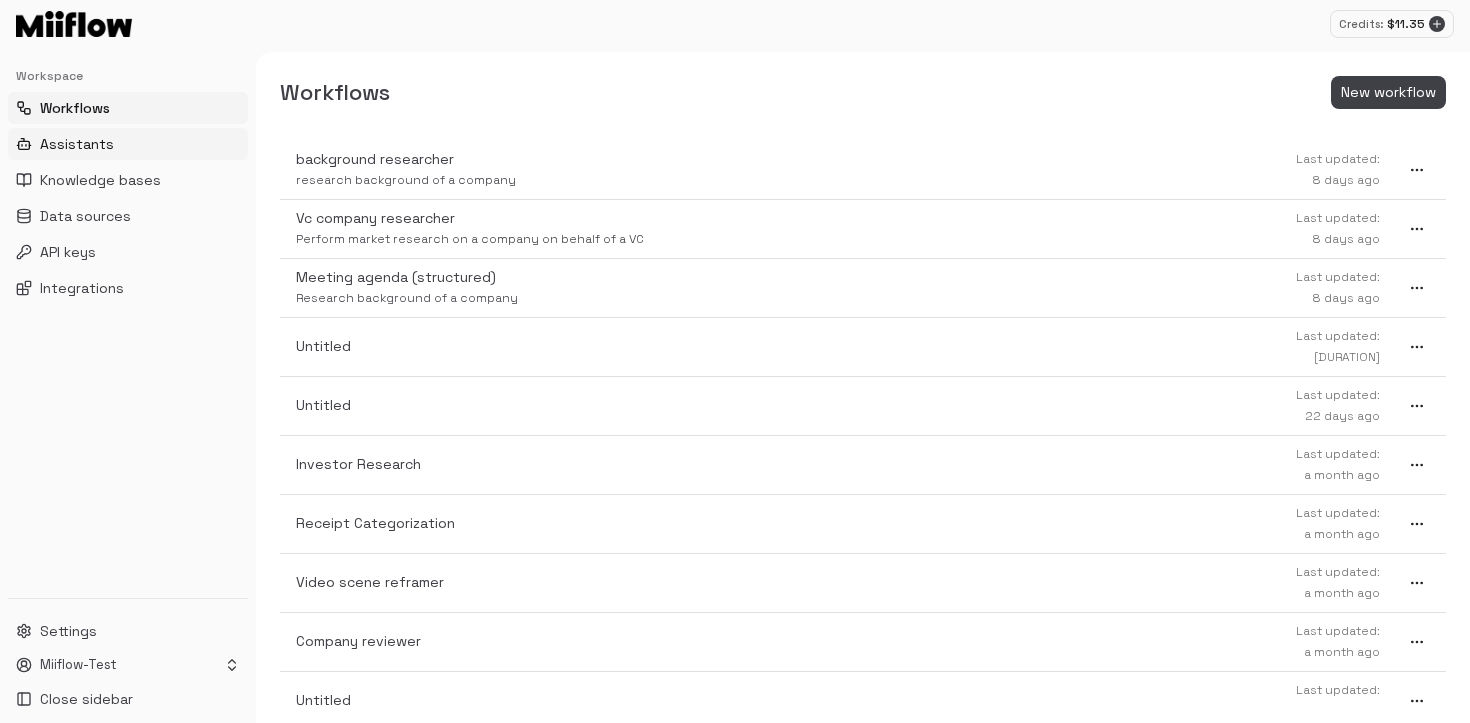 click on "Assistants" at bounding box center (128, 144) 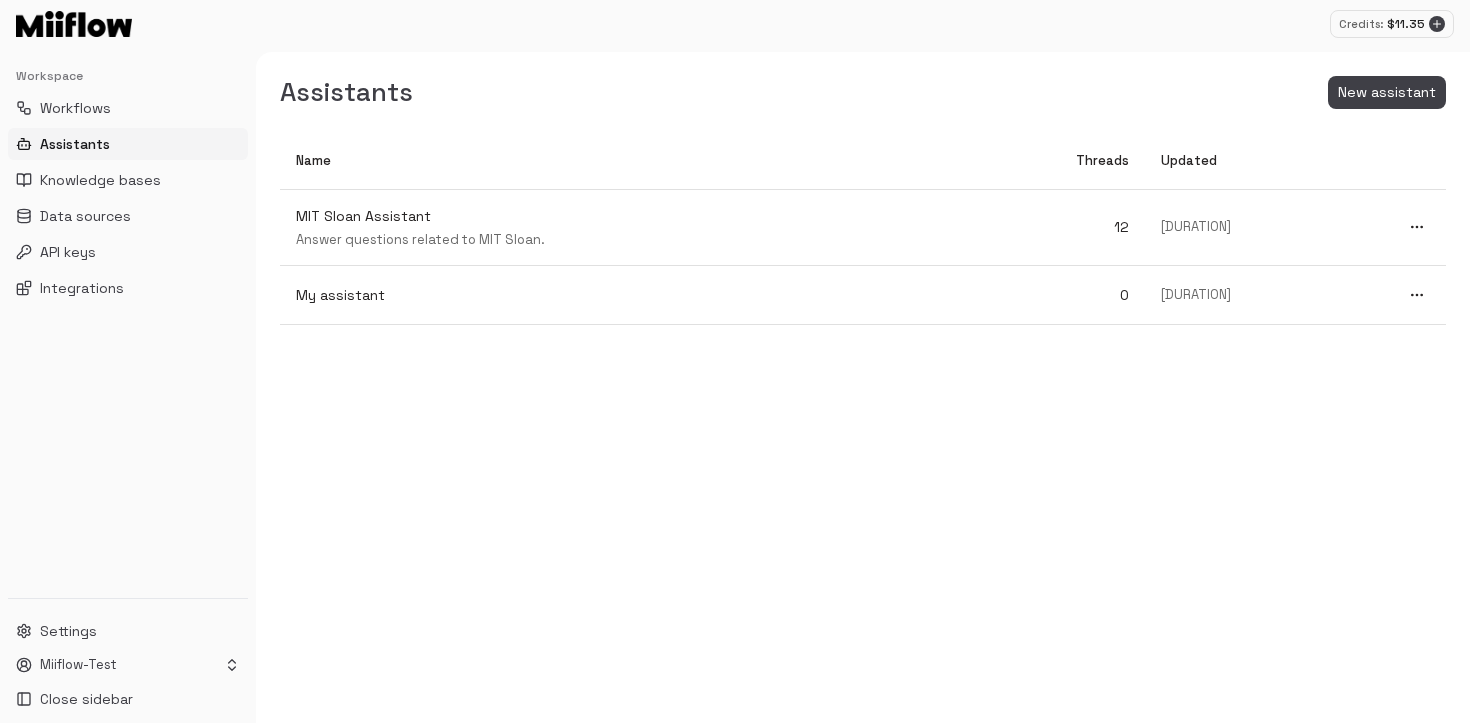 click on "MIT Sloan Assistant Answer questions related to MIT Sloan." at bounding box center (612, 228) 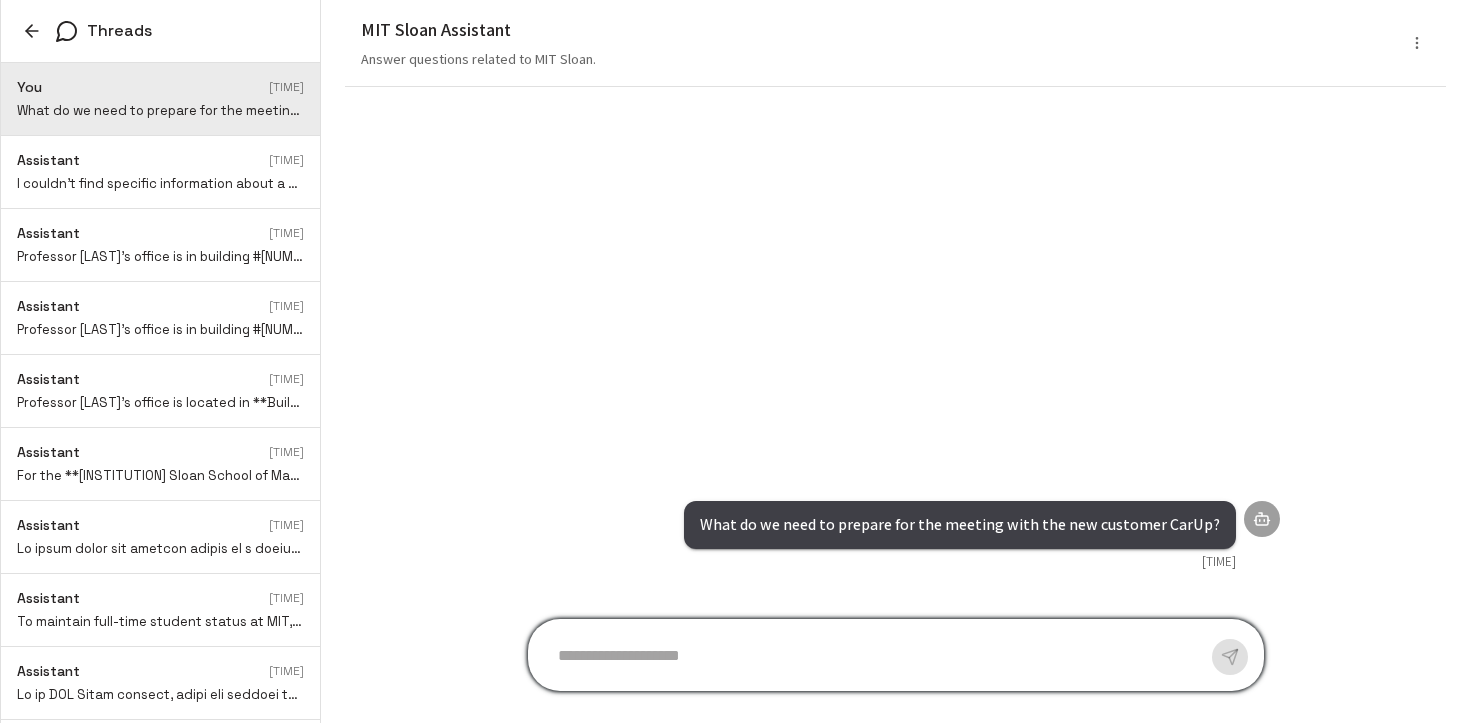 click 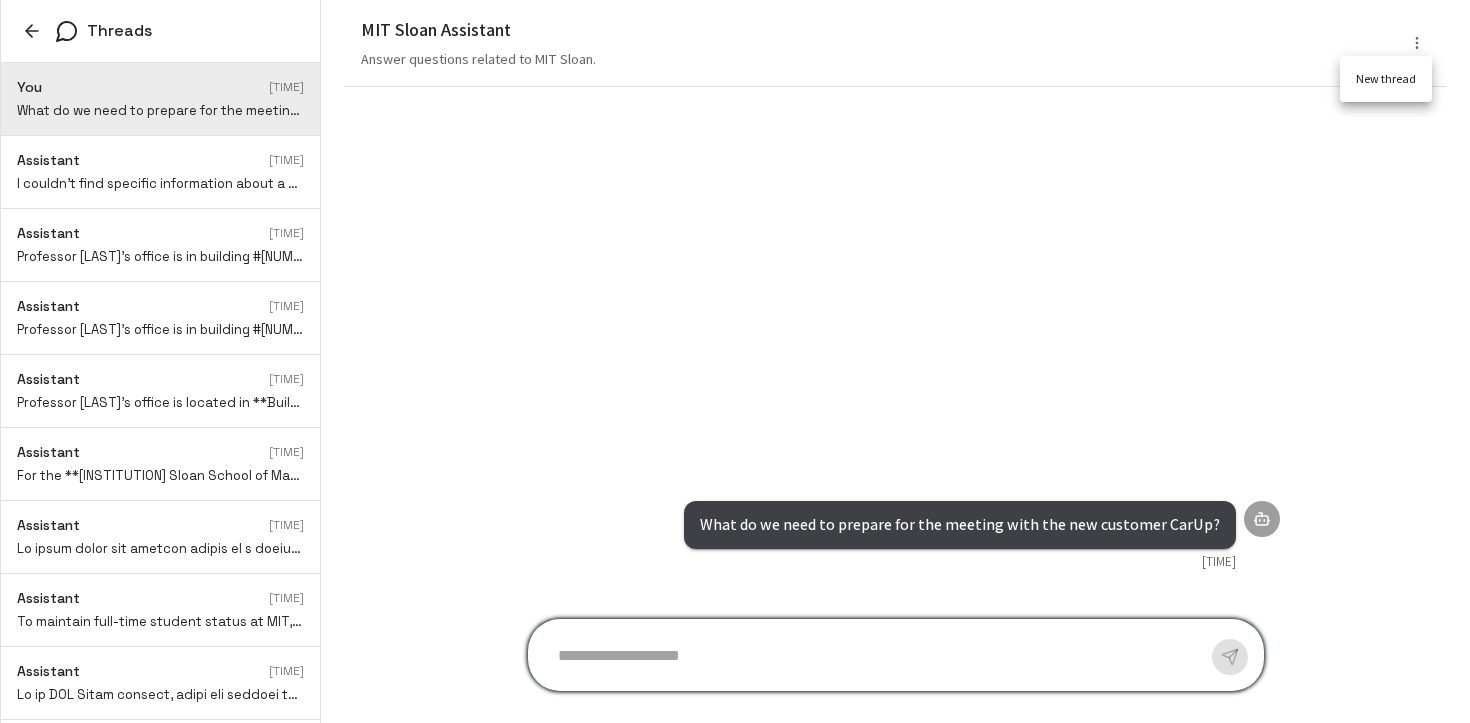 click at bounding box center [735, 361] 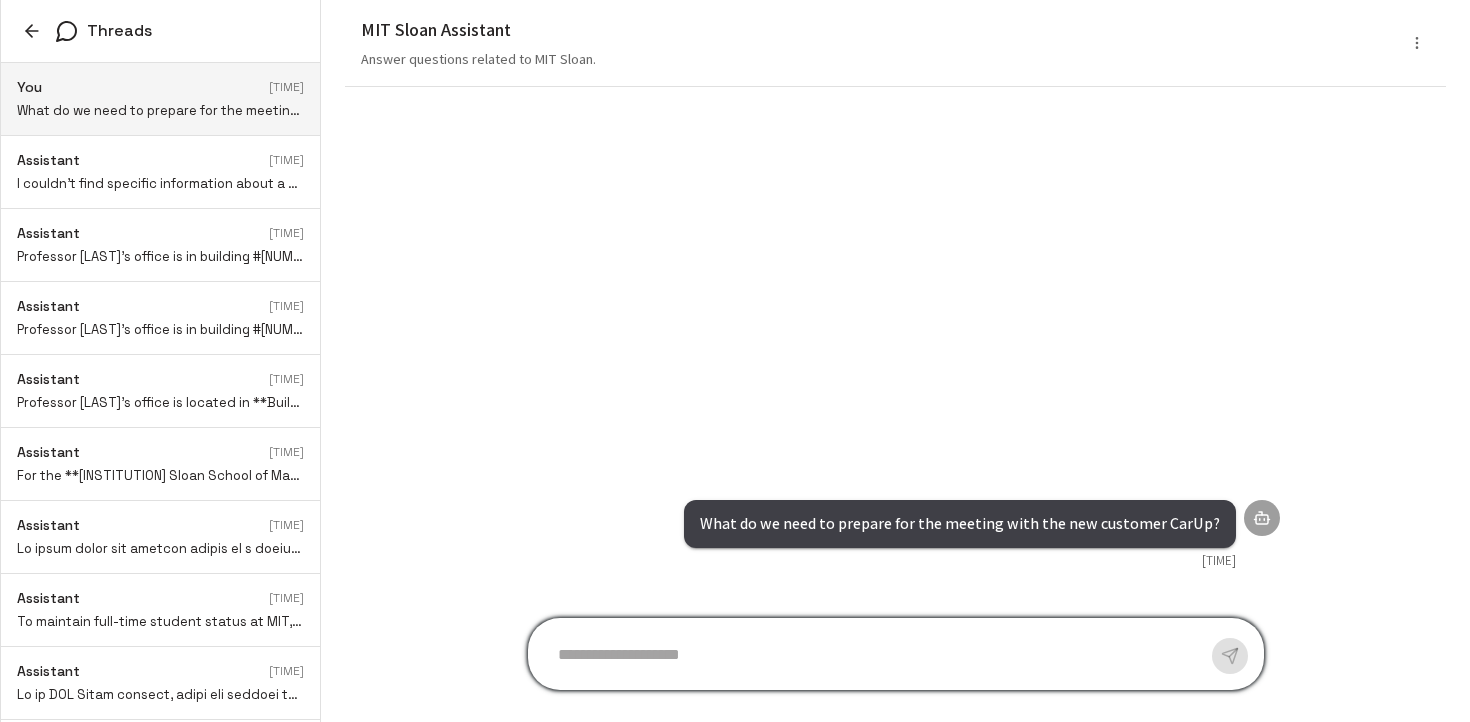 click on "What do we need to prepare for the meeting with the new customer CarUp?" at bounding box center (160, 111) 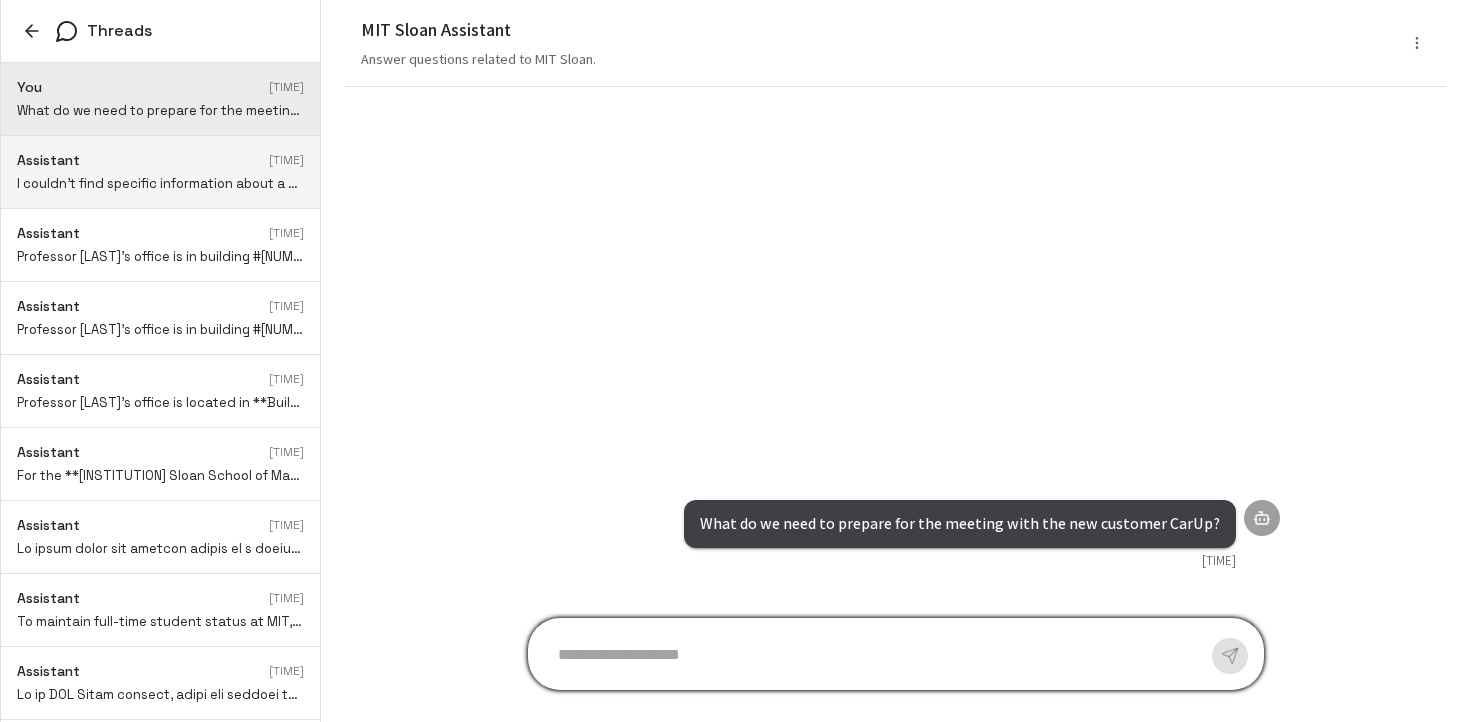 click on "Assistant Yesterday at 9:16 PM I couldn't find specific information about a Professor Metahora at MIT. It's possible that the name might be misspelled or that the professor is not listed in publicly available directories. To find information about faculty members at MIT, you can try the following:
1. **Visit the MIT Website**: Go to [MIT.edu](https://mit.edu).
2. **Use the Search Function**: Type the professor's name in the search bar at the top of the page.
3. **Check Departmental Websites**: Look for the department where the professor is most likely to be affiliated and check their faculty list.
If you're unable to find the professor through these methods, it might be helpful to contact the relevant department directly or check with the MIT registrar's office for more information." at bounding box center [160, 172] 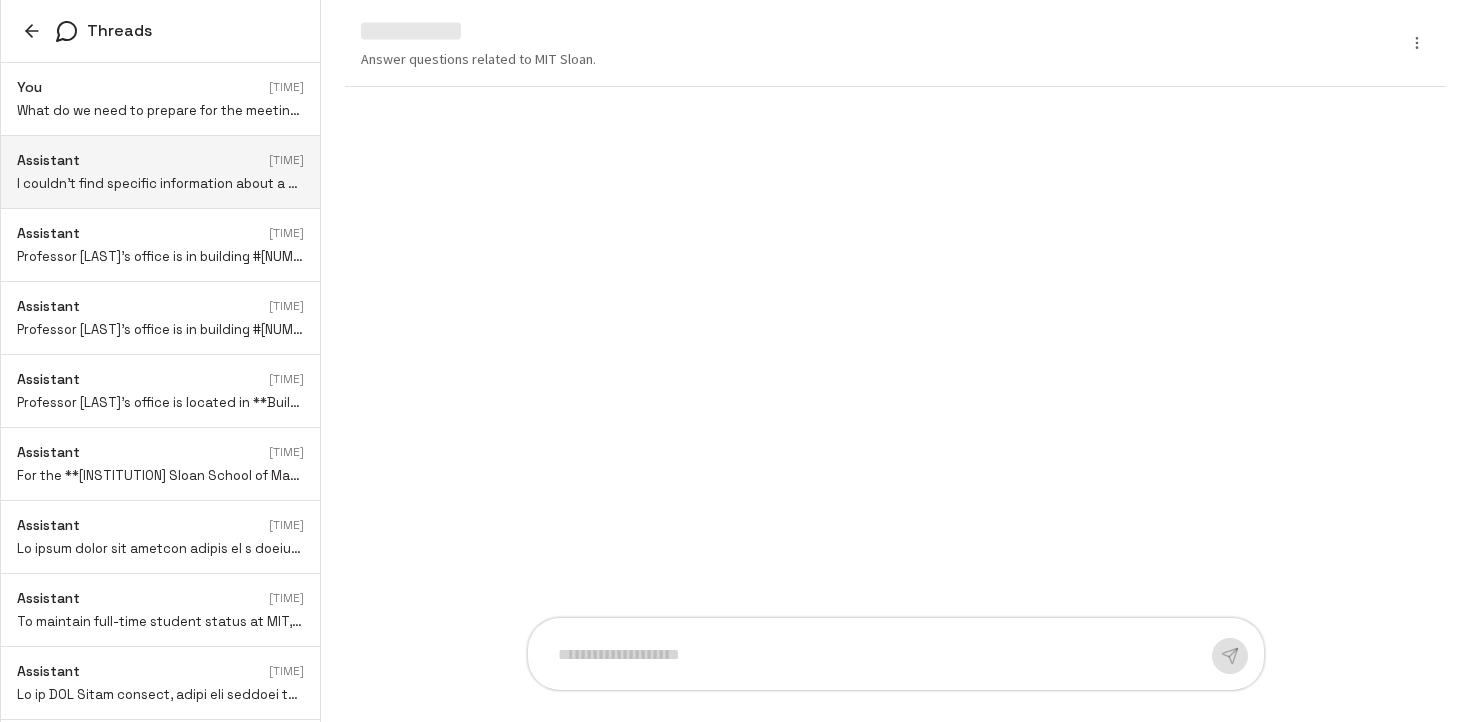 scroll, scrollTop: 0, scrollLeft: 0, axis: both 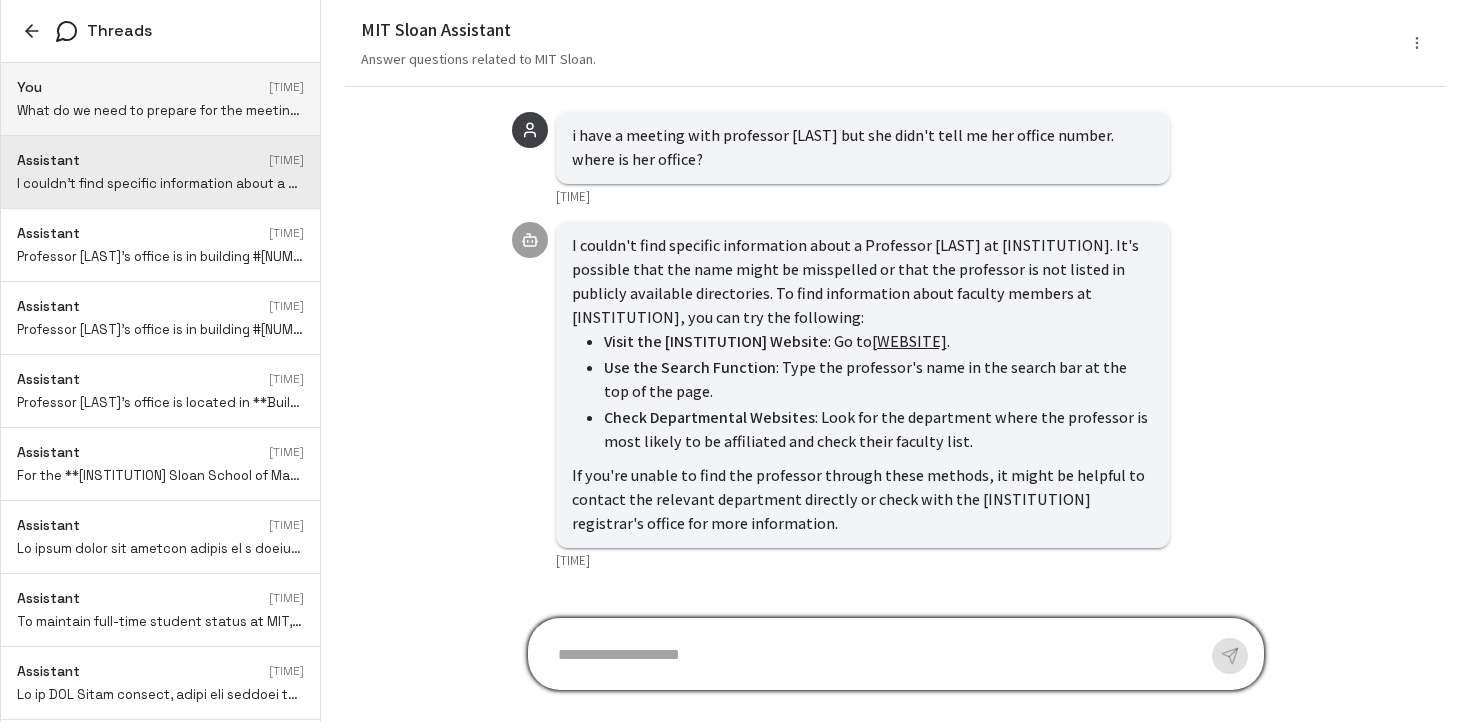 click on "You Today at 10:53 AM" at bounding box center (160, 87) 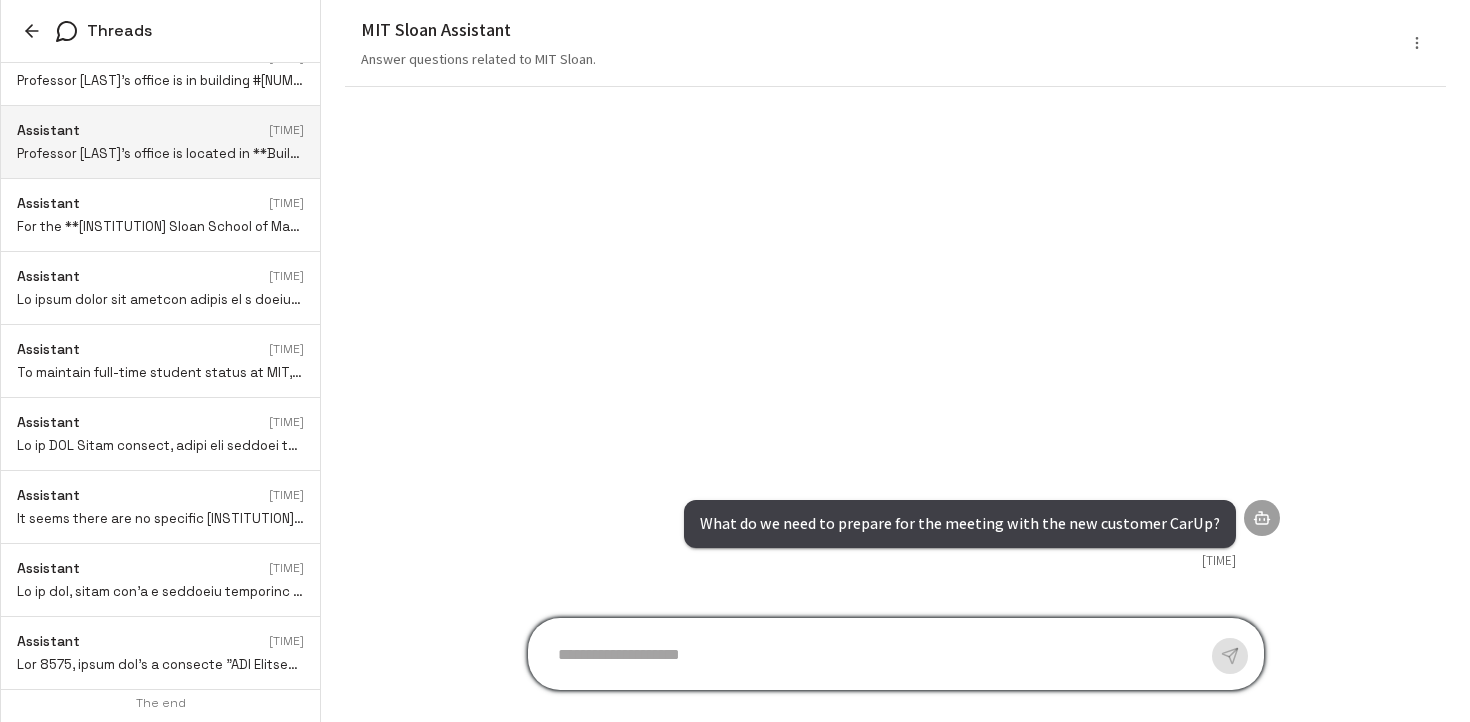 scroll, scrollTop: 0, scrollLeft: 0, axis: both 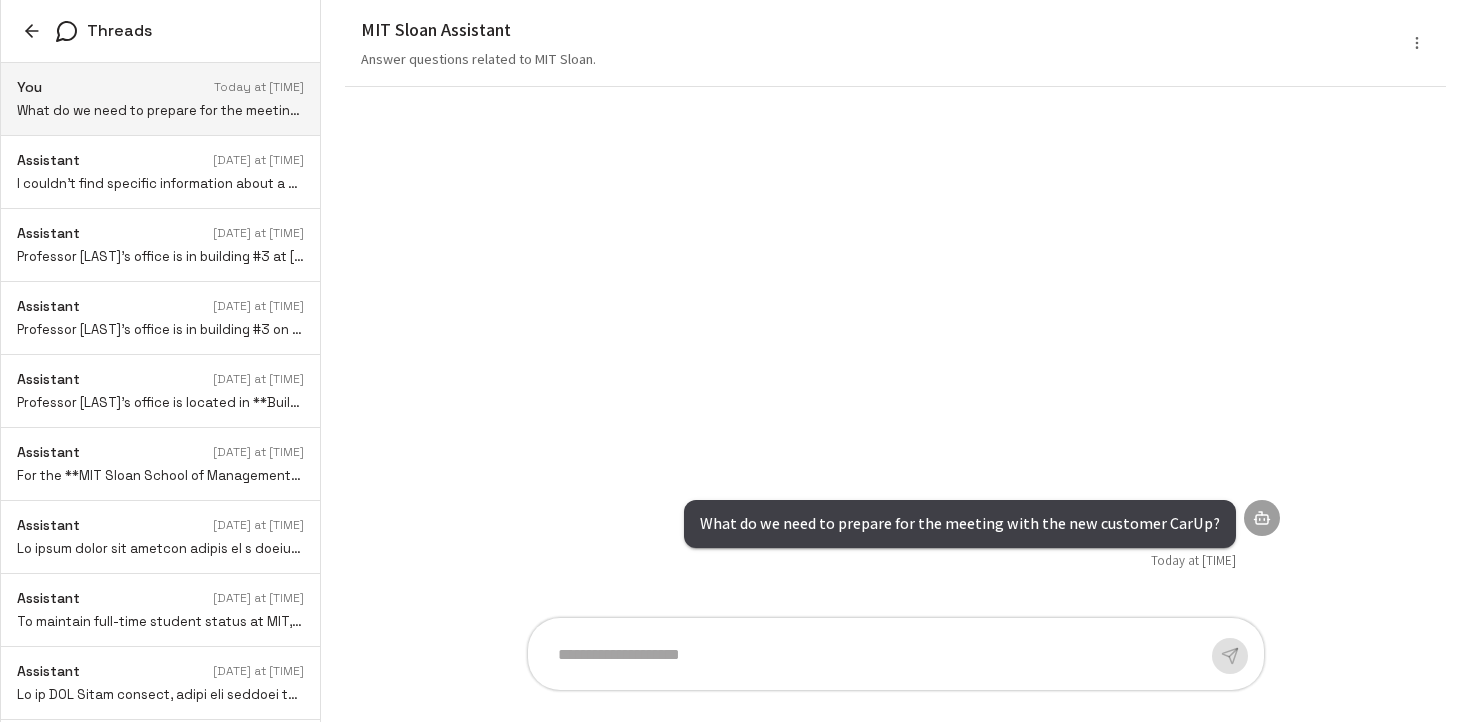 click on "What do we need to prepare for the meeting with the new customer CarUp?" at bounding box center [160, 111] 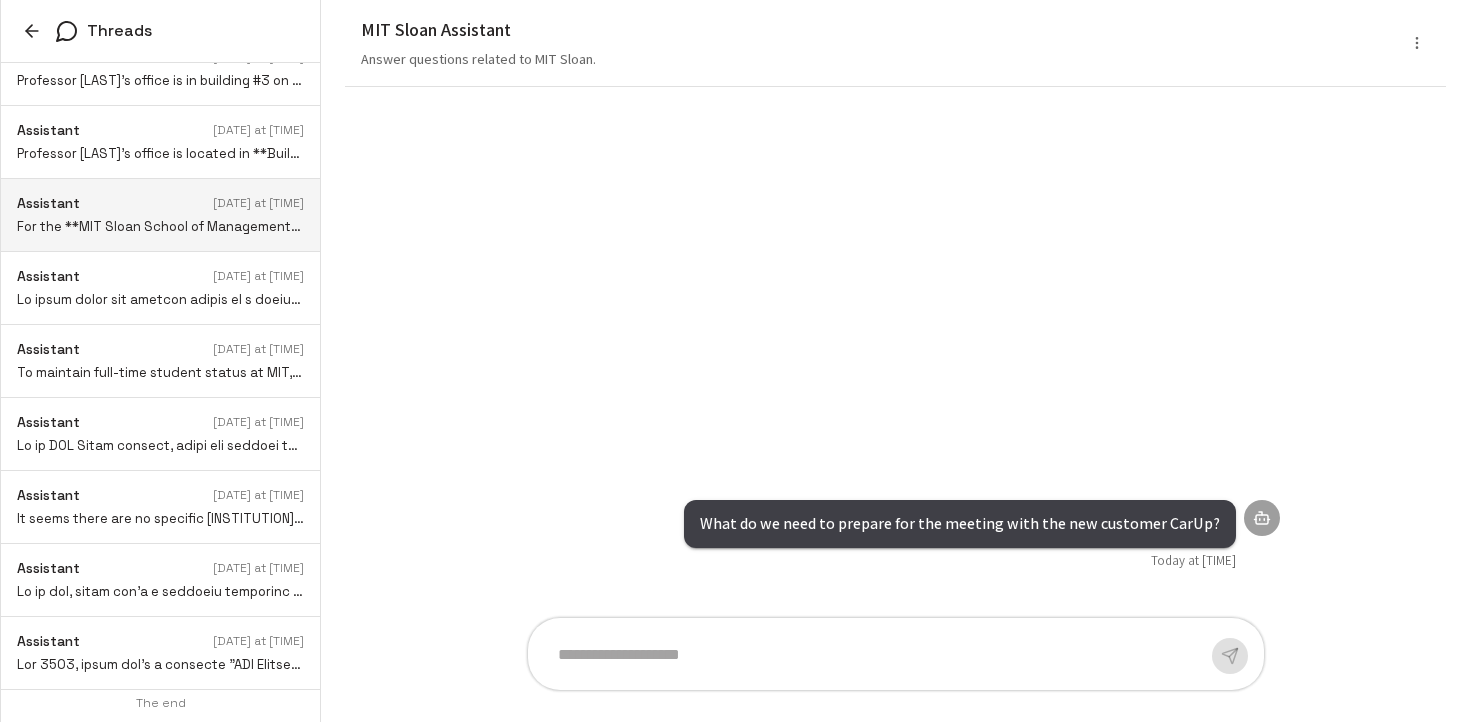 scroll, scrollTop: 0, scrollLeft: 0, axis: both 